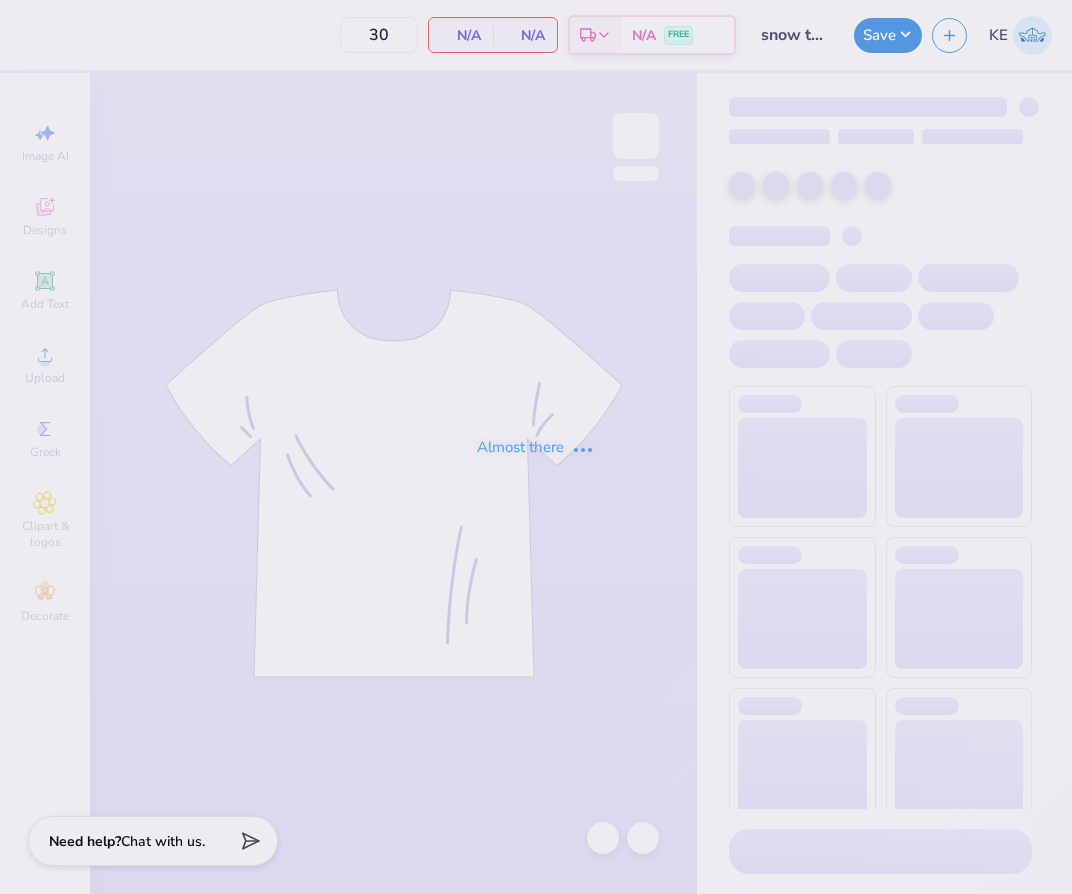 scroll, scrollTop: 0, scrollLeft: 0, axis: both 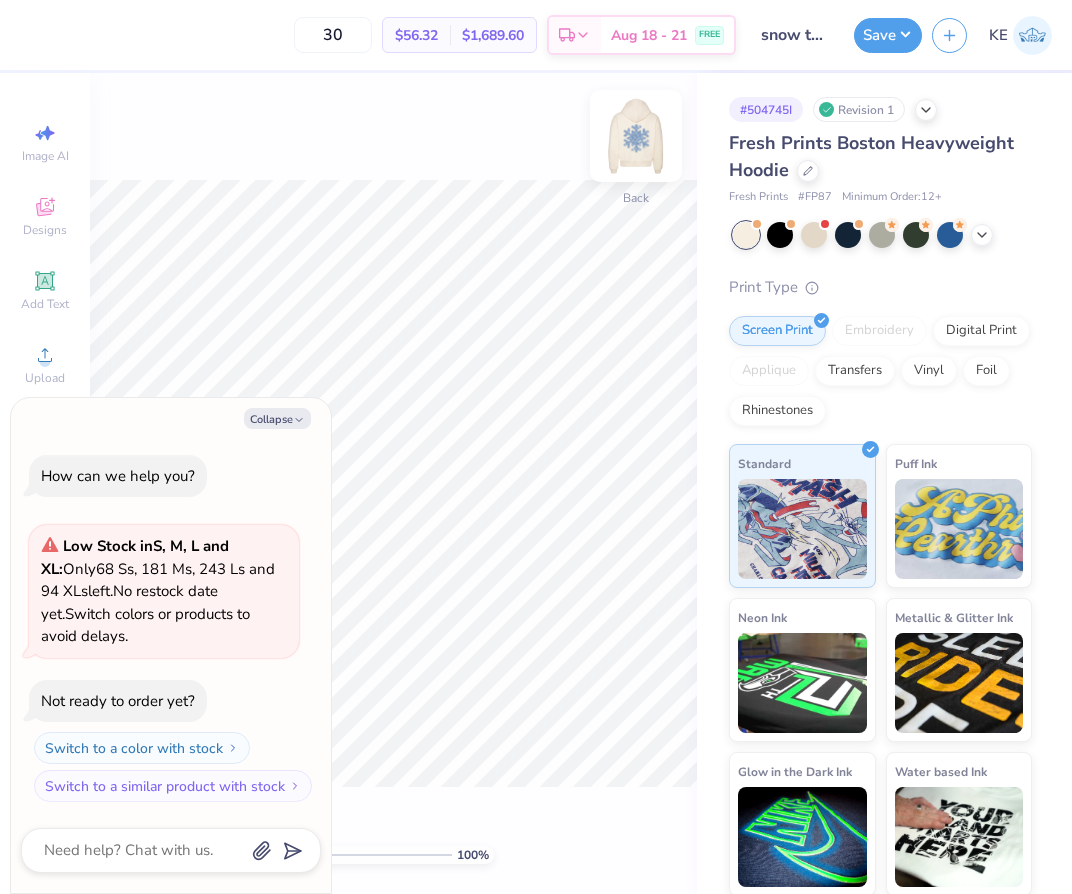 click at bounding box center [636, 136] 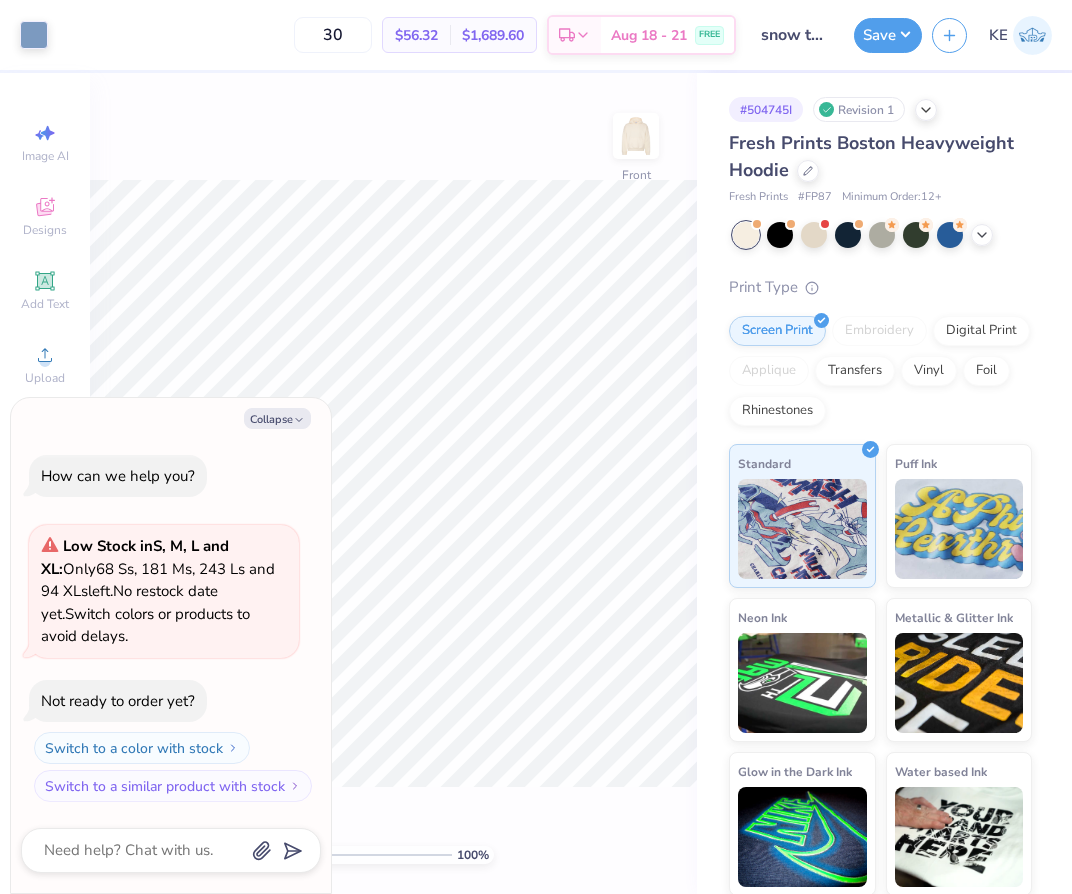 drag, startPoint x: 273, startPoint y: 423, endPoint x: 292, endPoint y: 398, distance: 31.400637 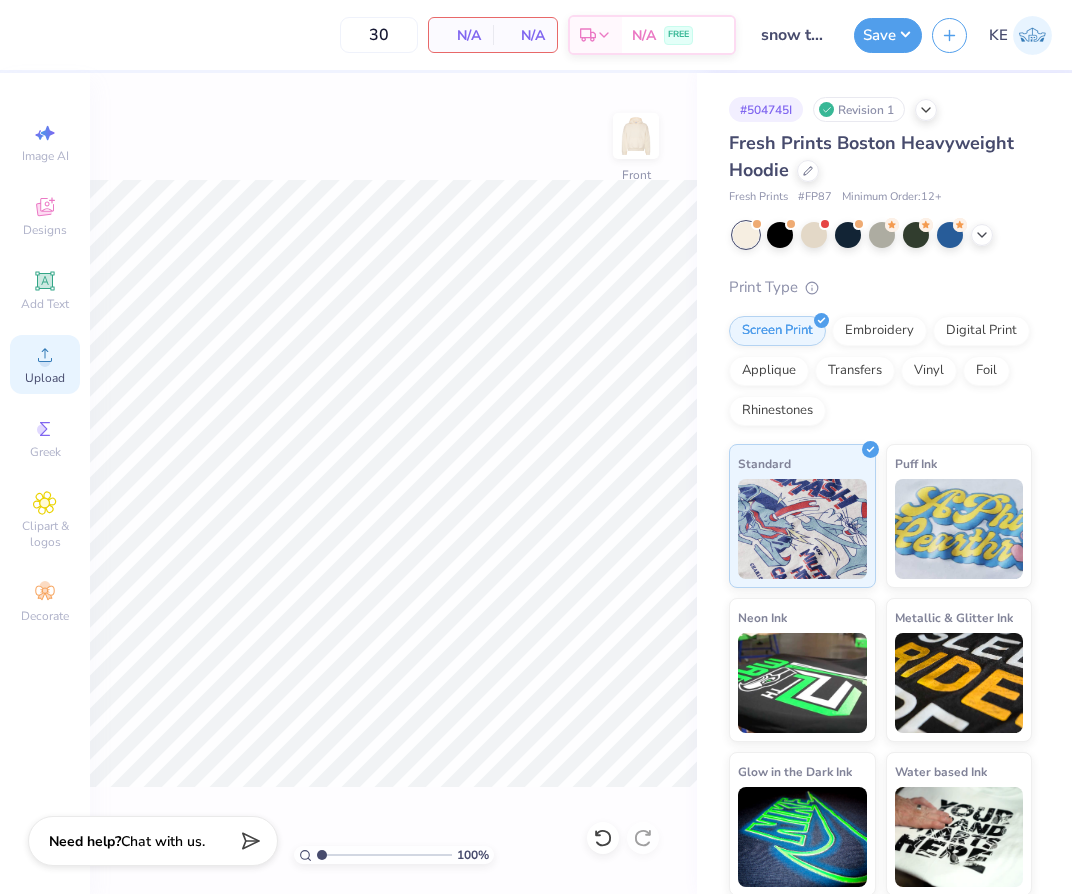 click 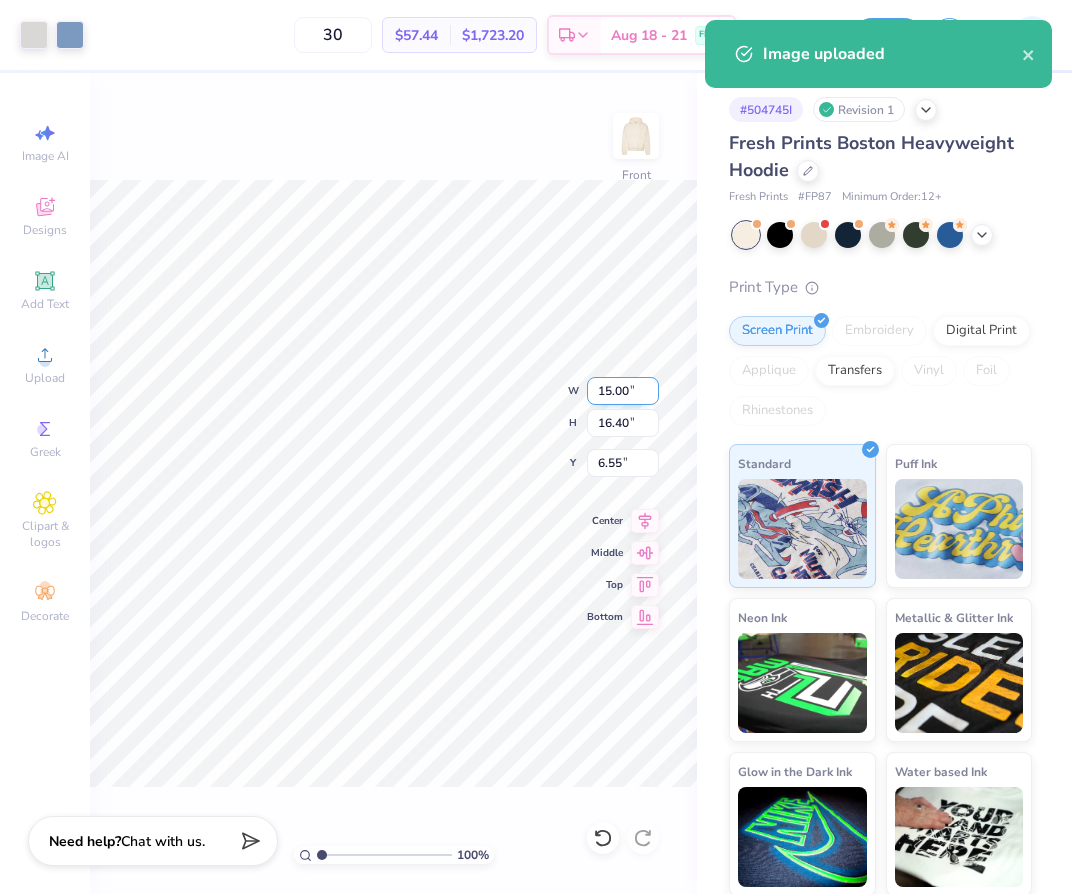 click on "15.00" at bounding box center (623, 391) 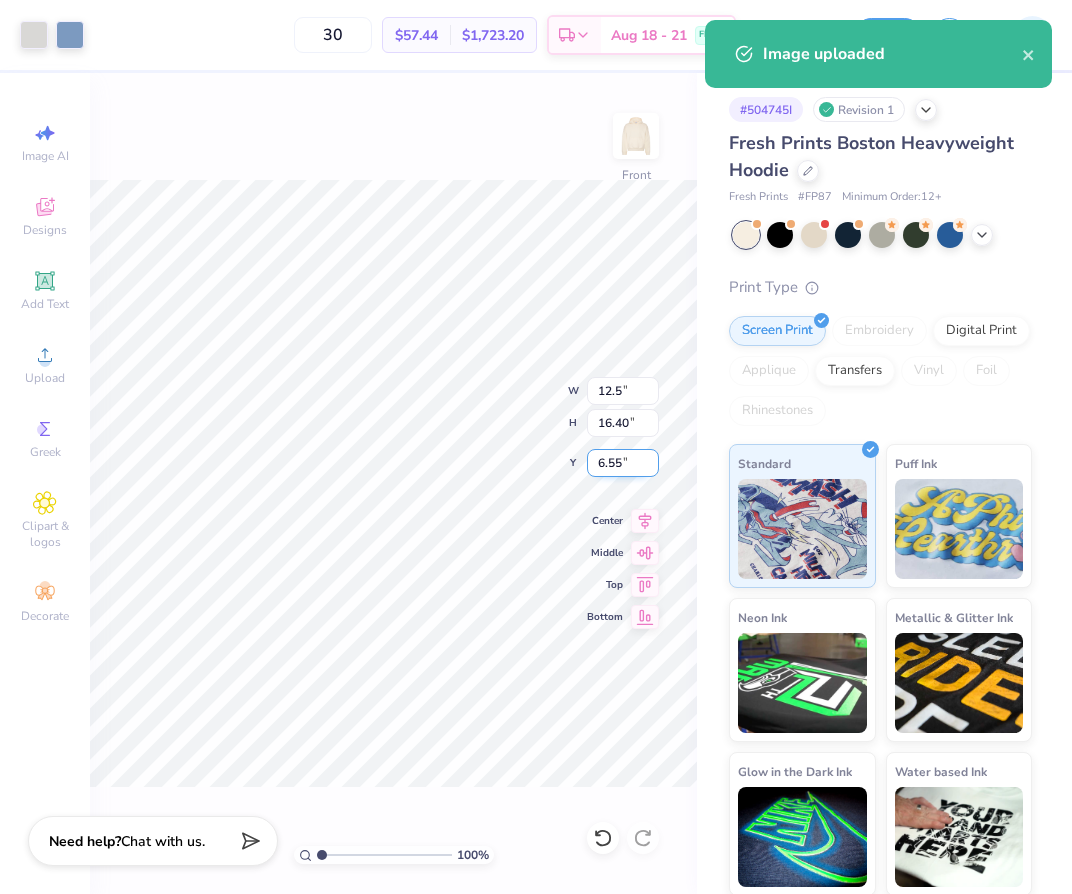 click on "6.55" at bounding box center [623, 463] 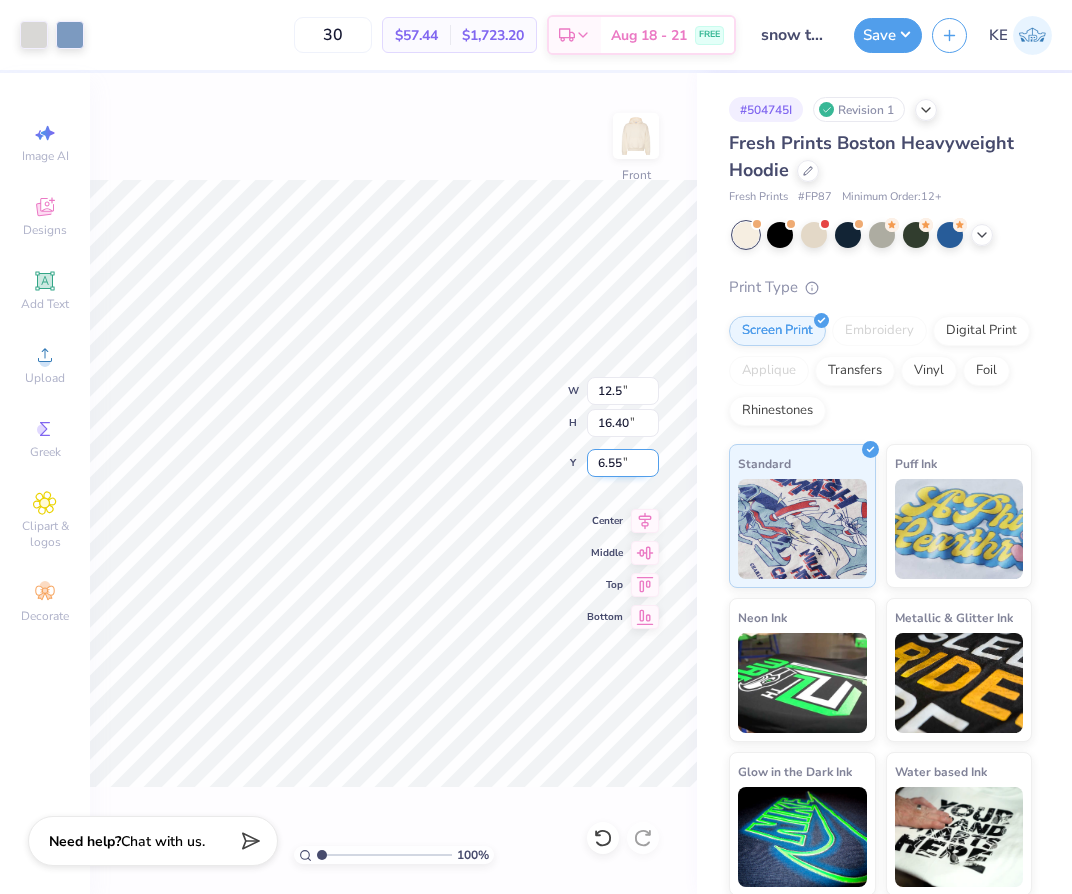 type on "12.50" 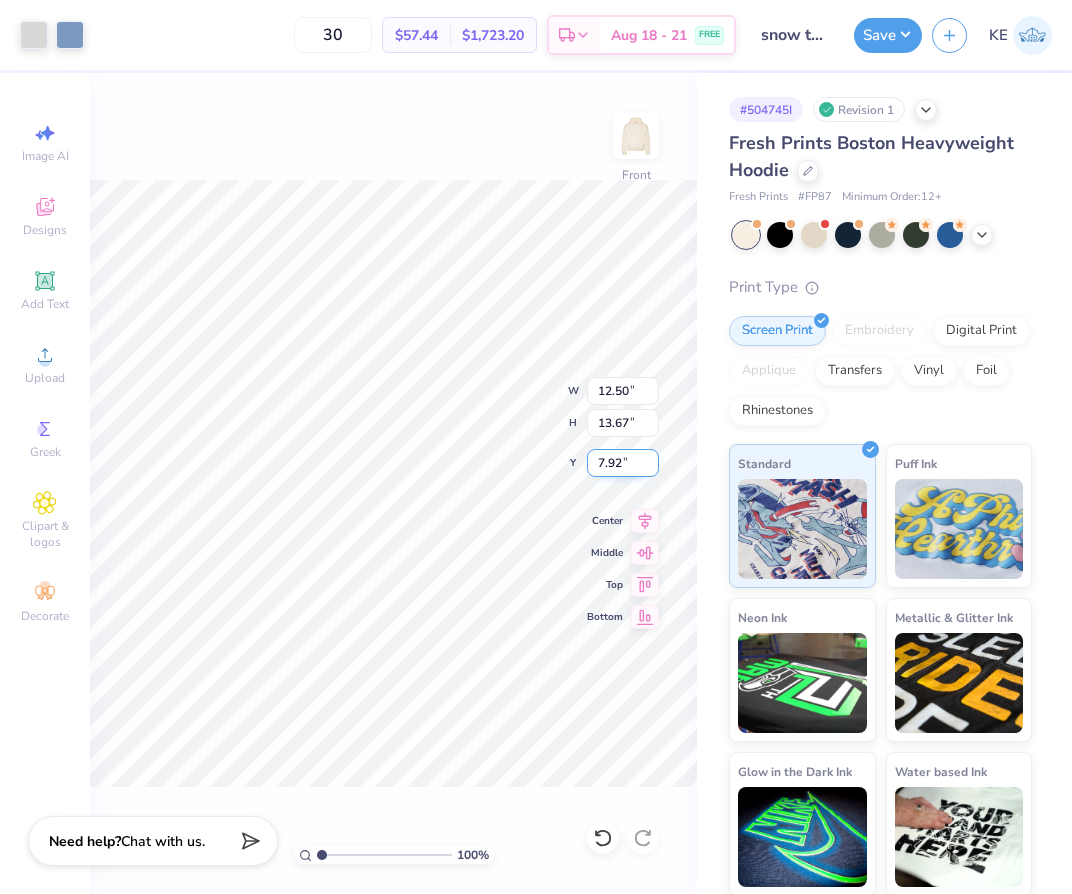 type on "3" 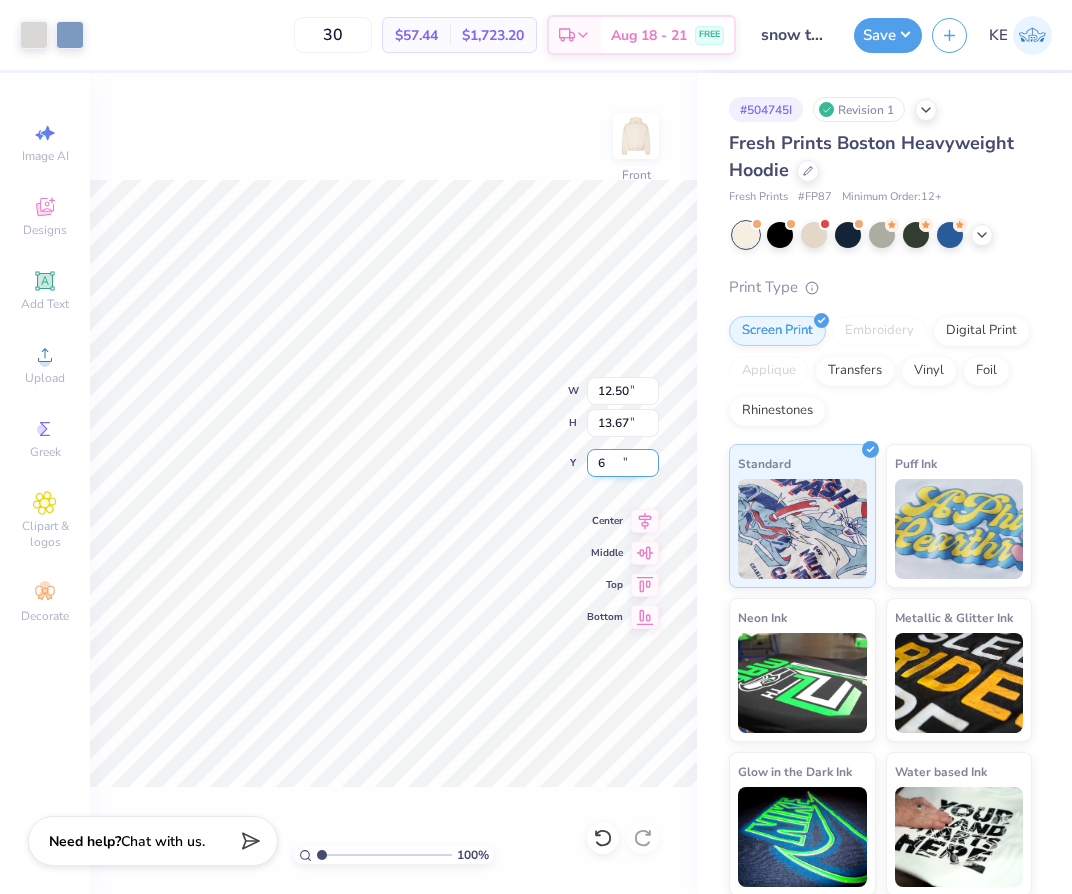 type on "6.00" 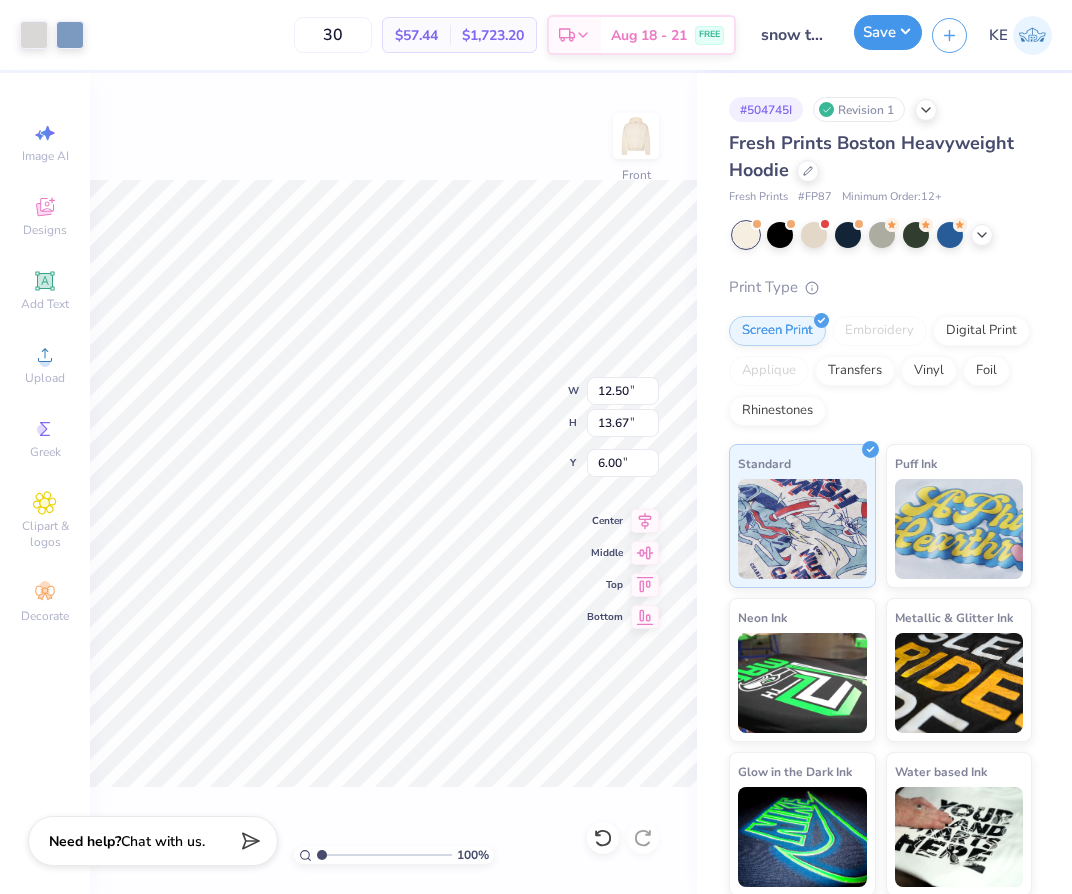 click on "Save" at bounding box center [888, 32] 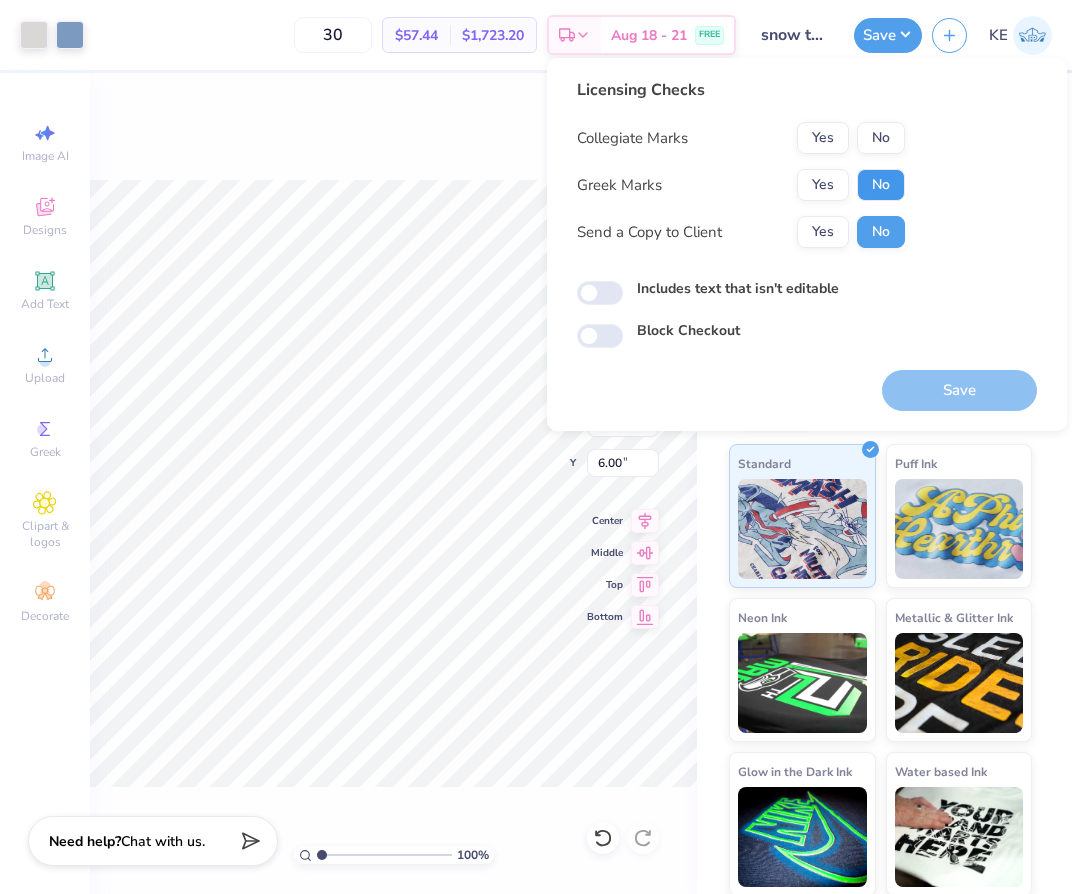 click on "No" at bounding box center (881, 185) 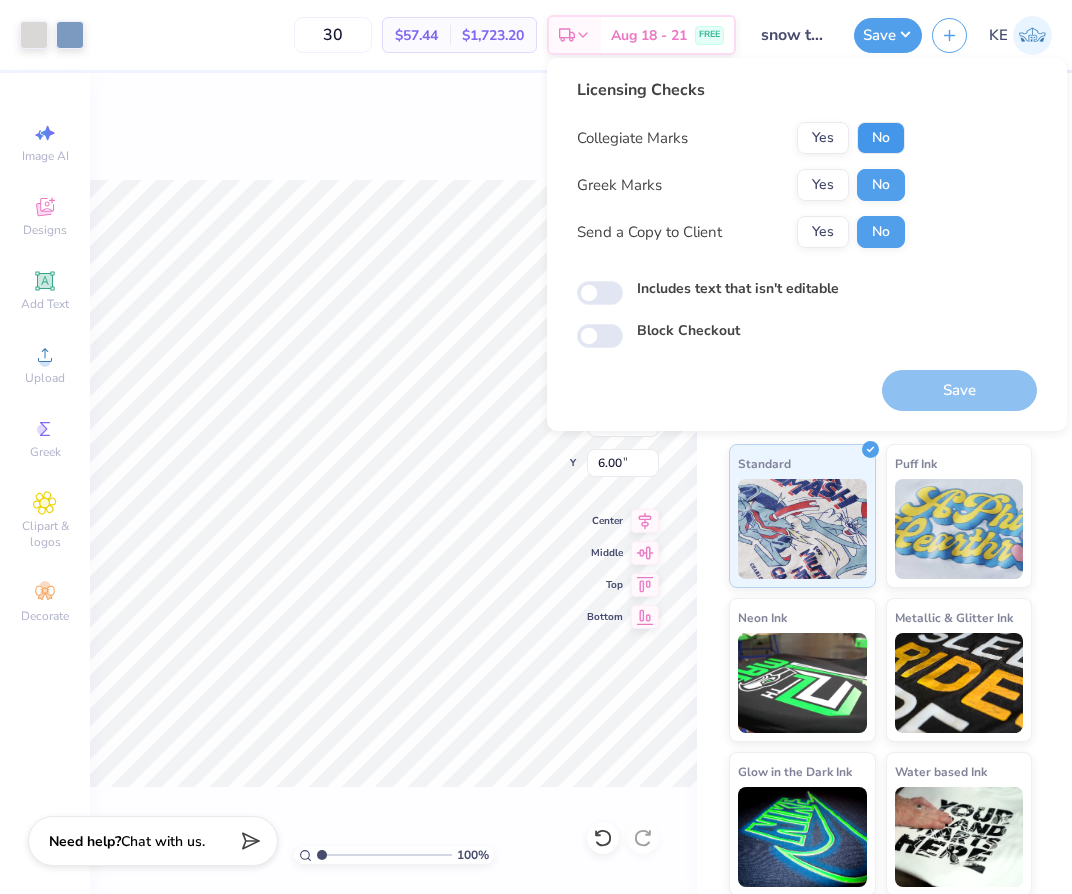 click on "No" at bounding box center [881, 138] 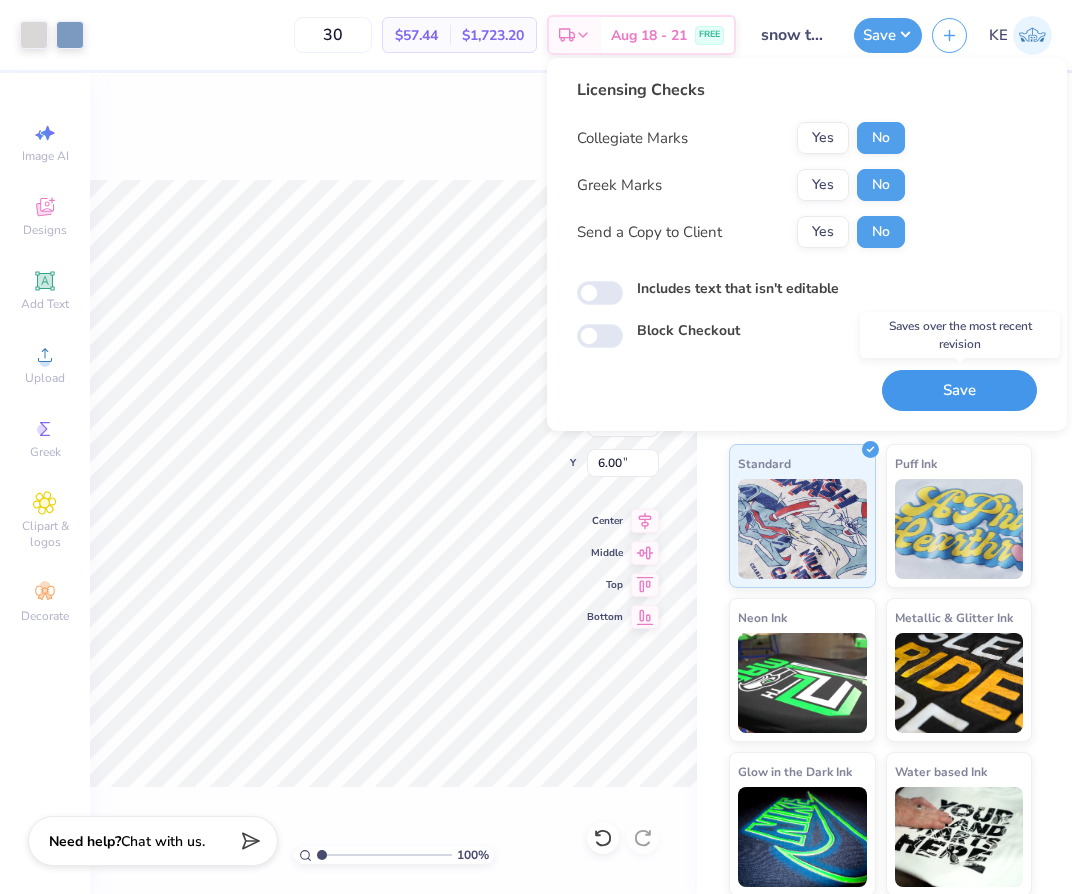 click on "Save" at bounding box center [959, 390] 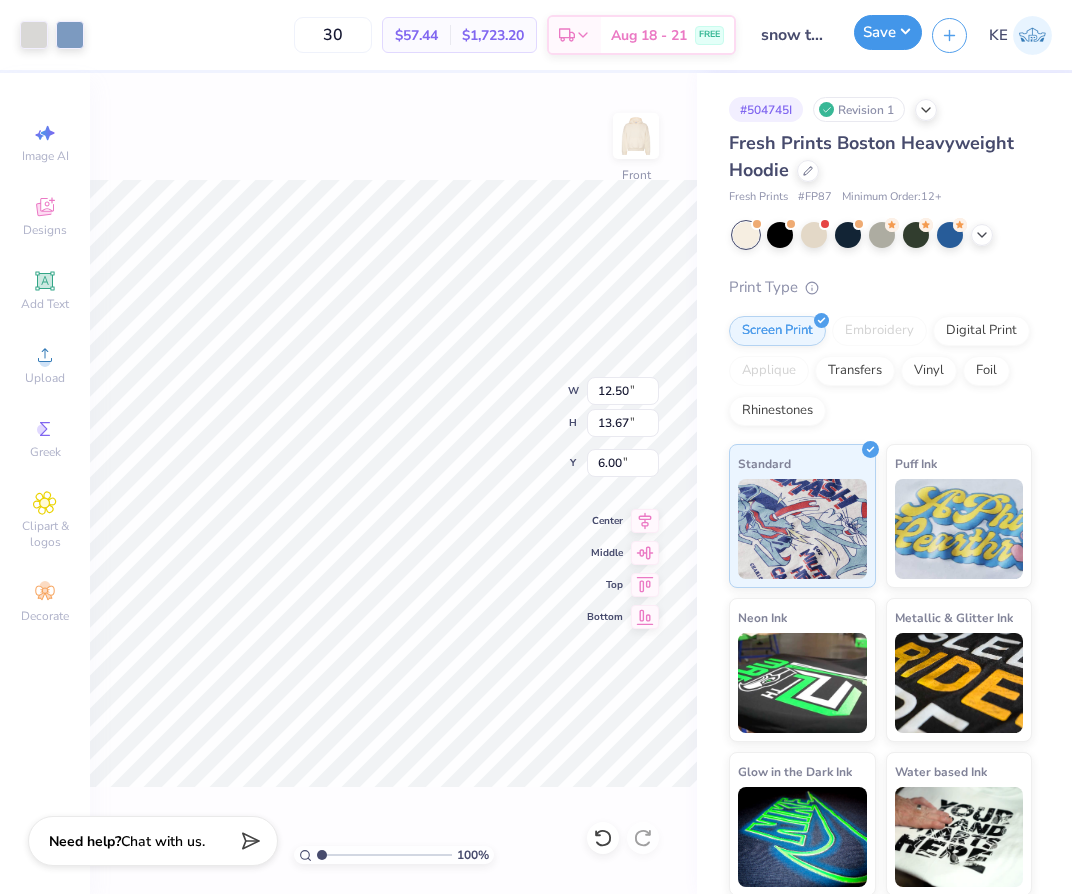 click on "Save" at bounding box center [888, 32] 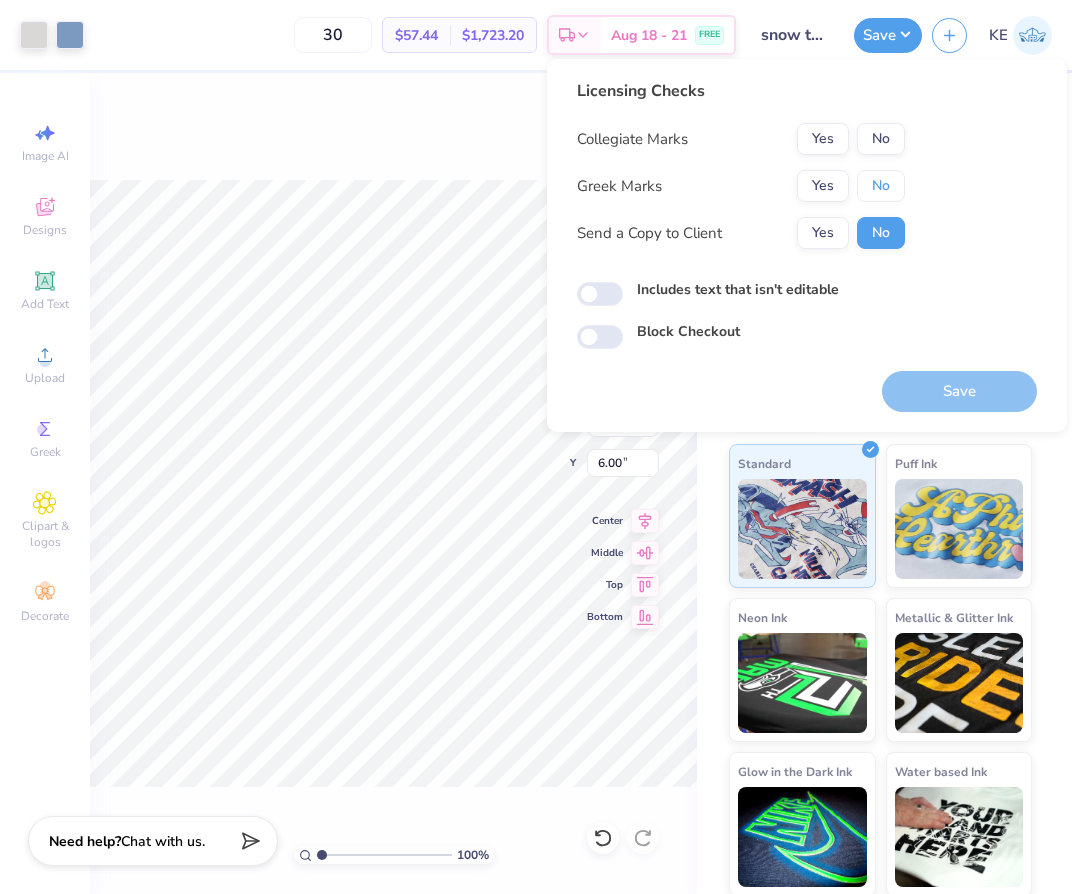 drag, startPoint x: 872, startPoint y: 197, endPoint x: 885, endPoint y: 159, distance: 40.16217 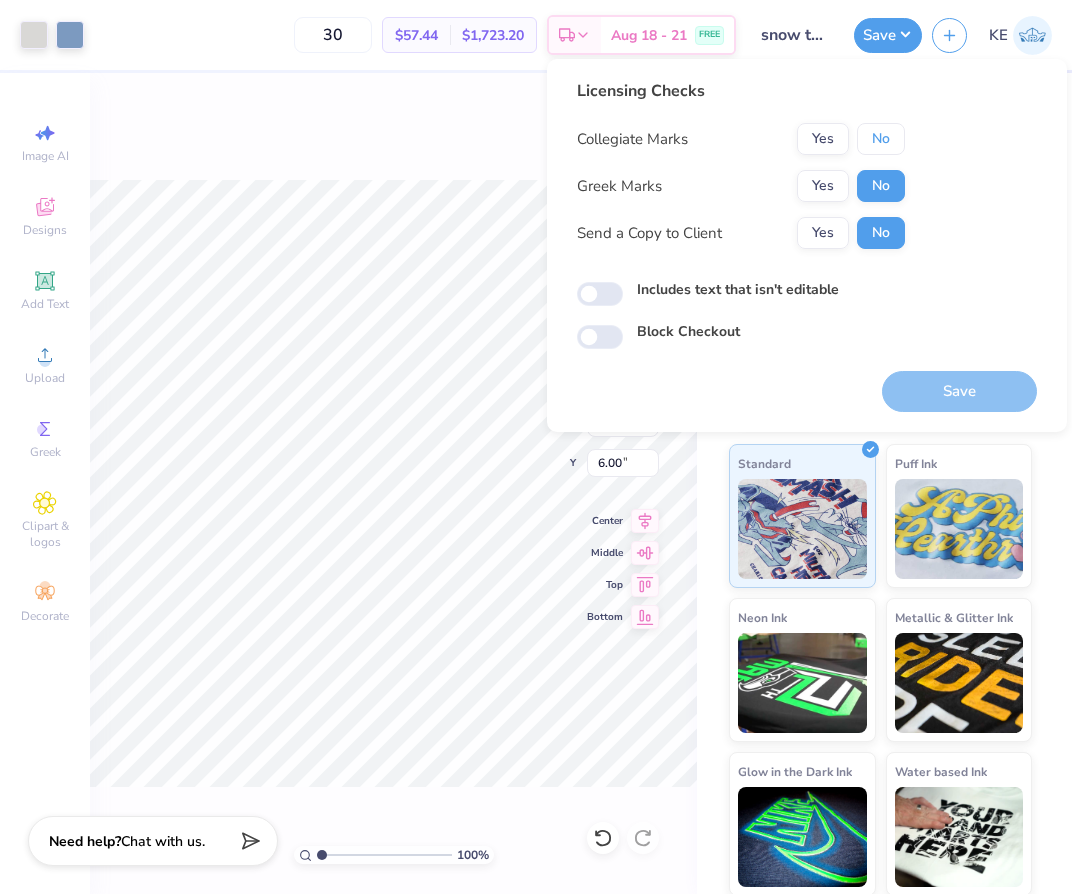 drag, startPoint x: 886, startPoint y: 136, endPoint x: 890, endPoint y: 165, distance: 29.274563 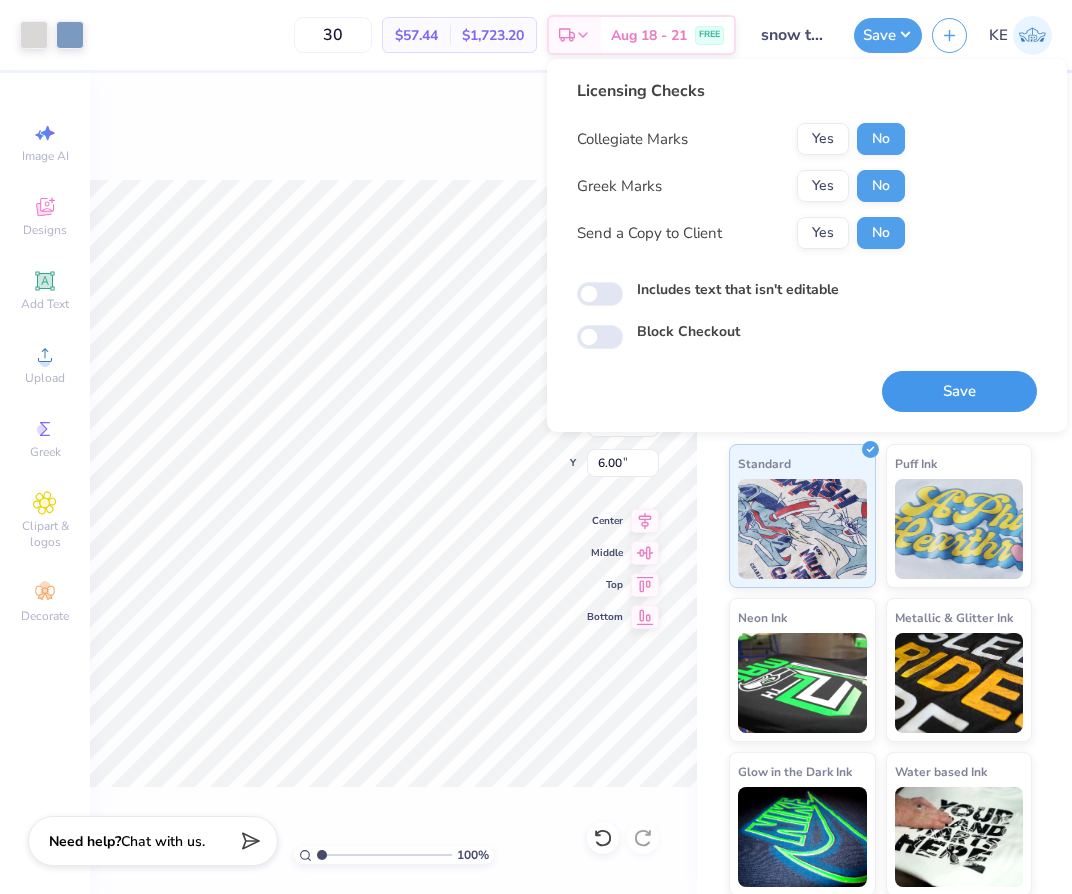click on "Save" at bounding box center [959, 391] 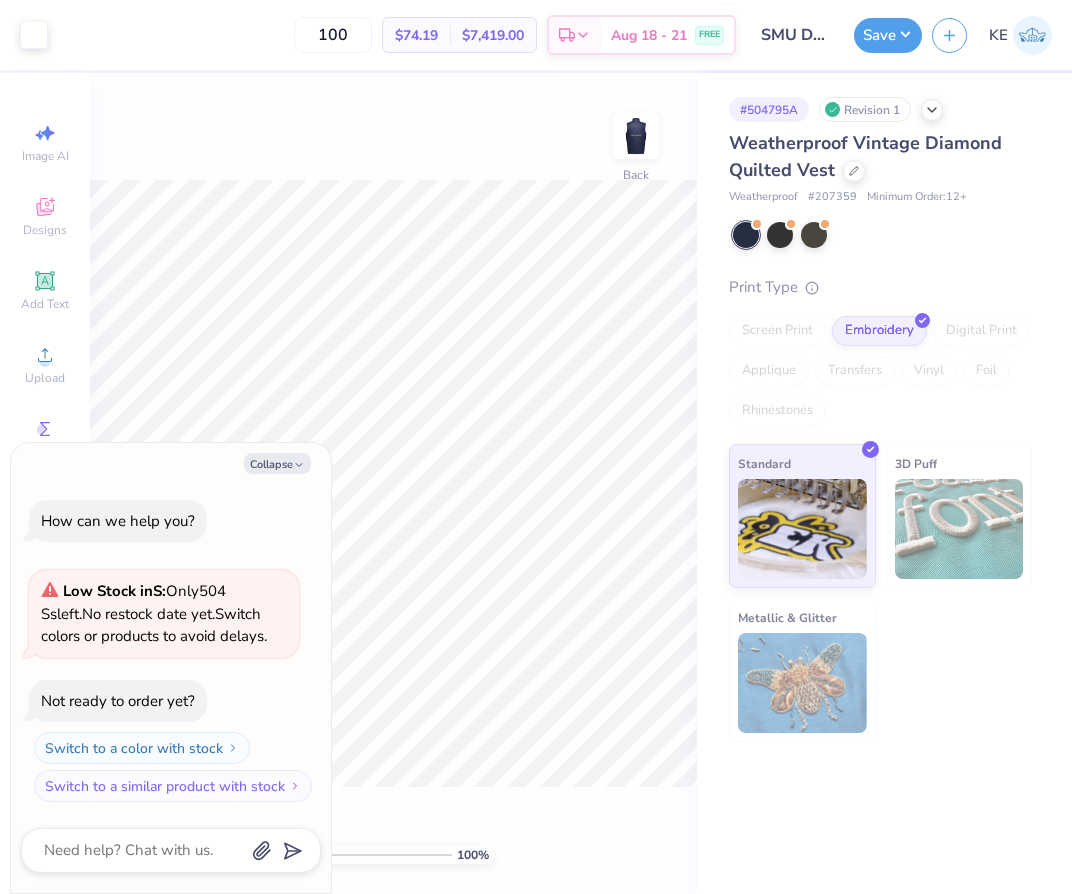 scroll, scrollTop: 0, scrollLeft: 0, axis: both 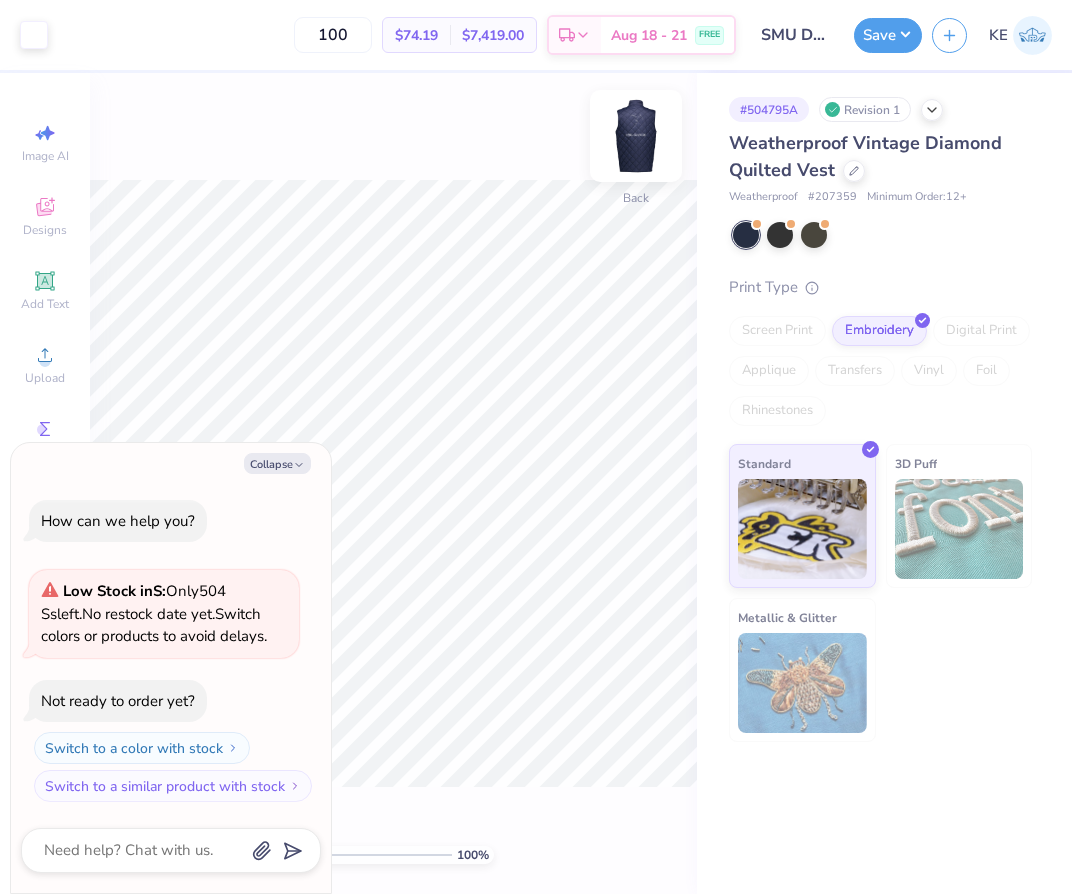 click at bounding box center [636, 136] 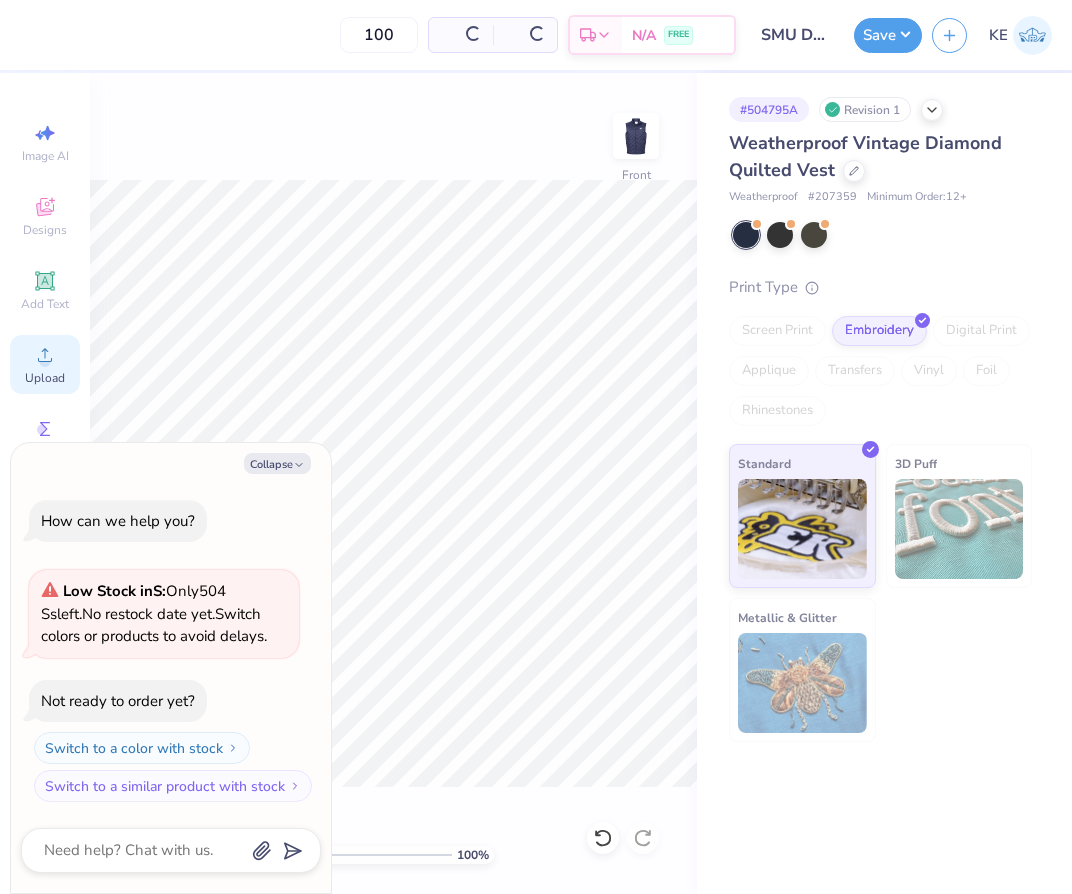 click 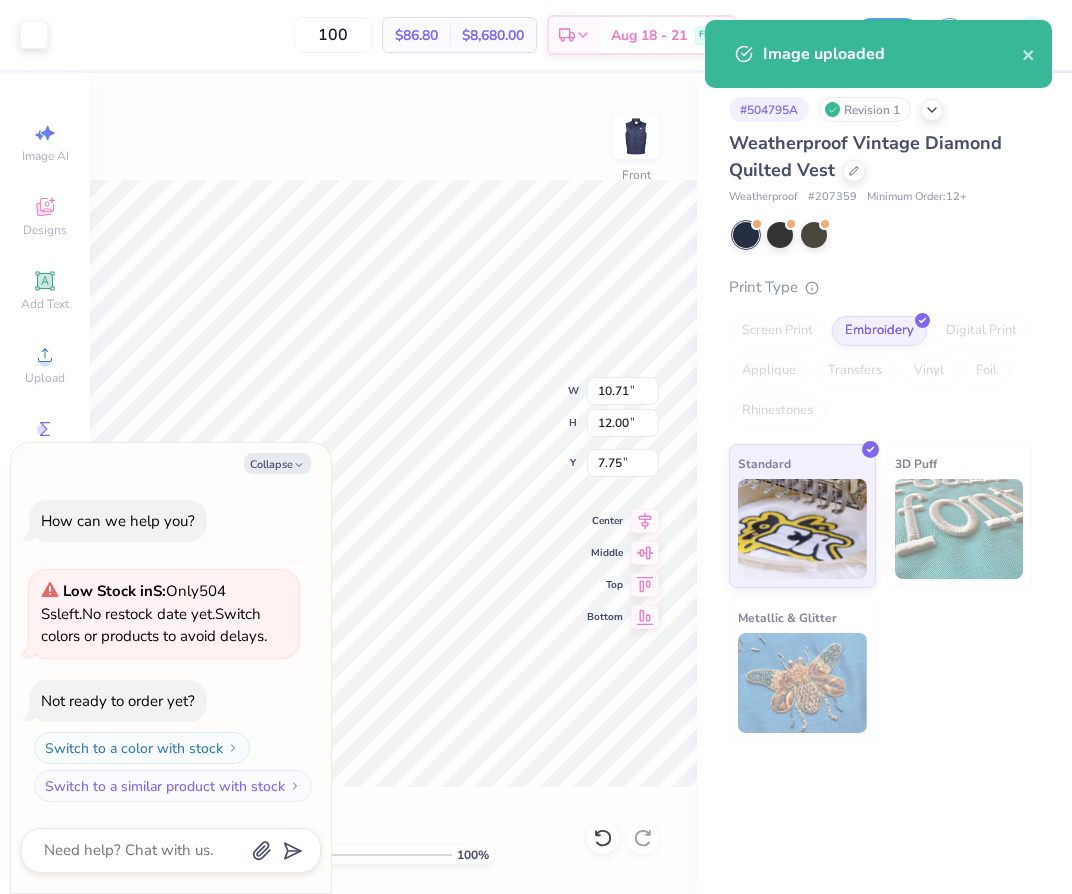 drag, startPoint x: 268, startPoint y: 465, endPoint x: 320, endPoint y: 454, distance: 53.15073 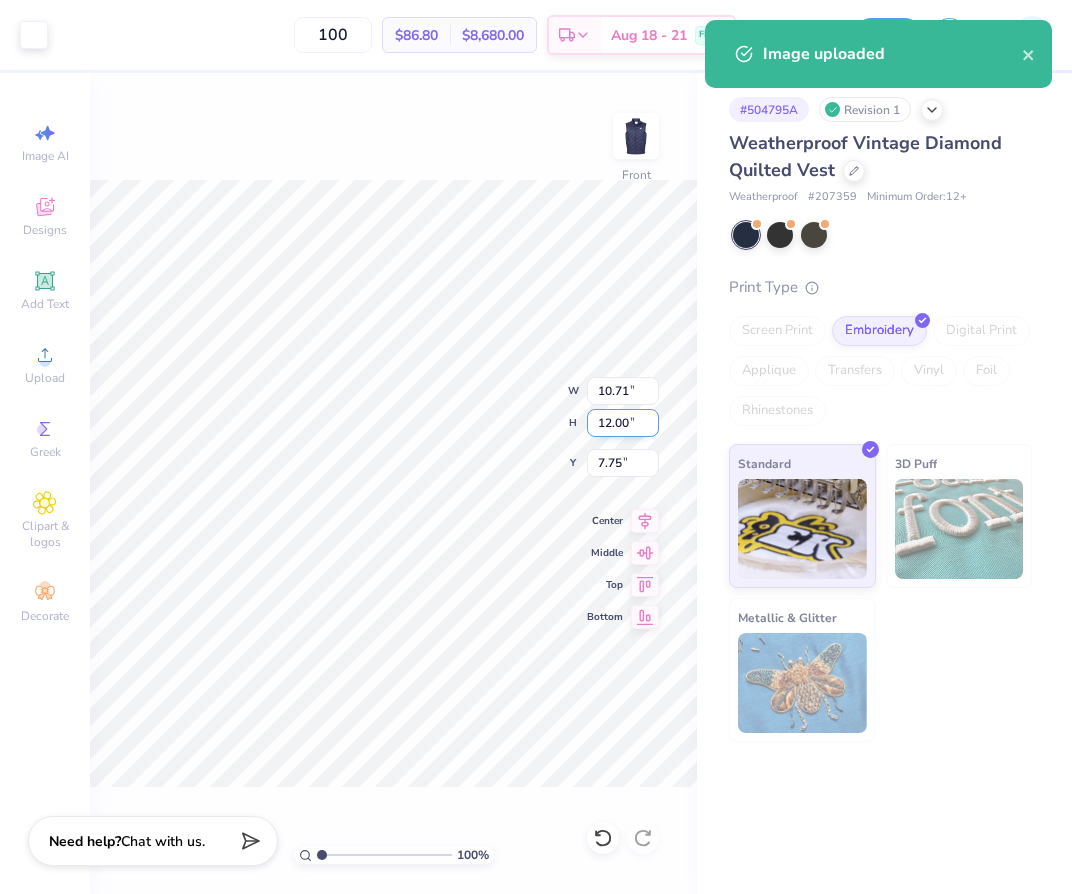 click on "12.00" at bounding box center [623, 423] 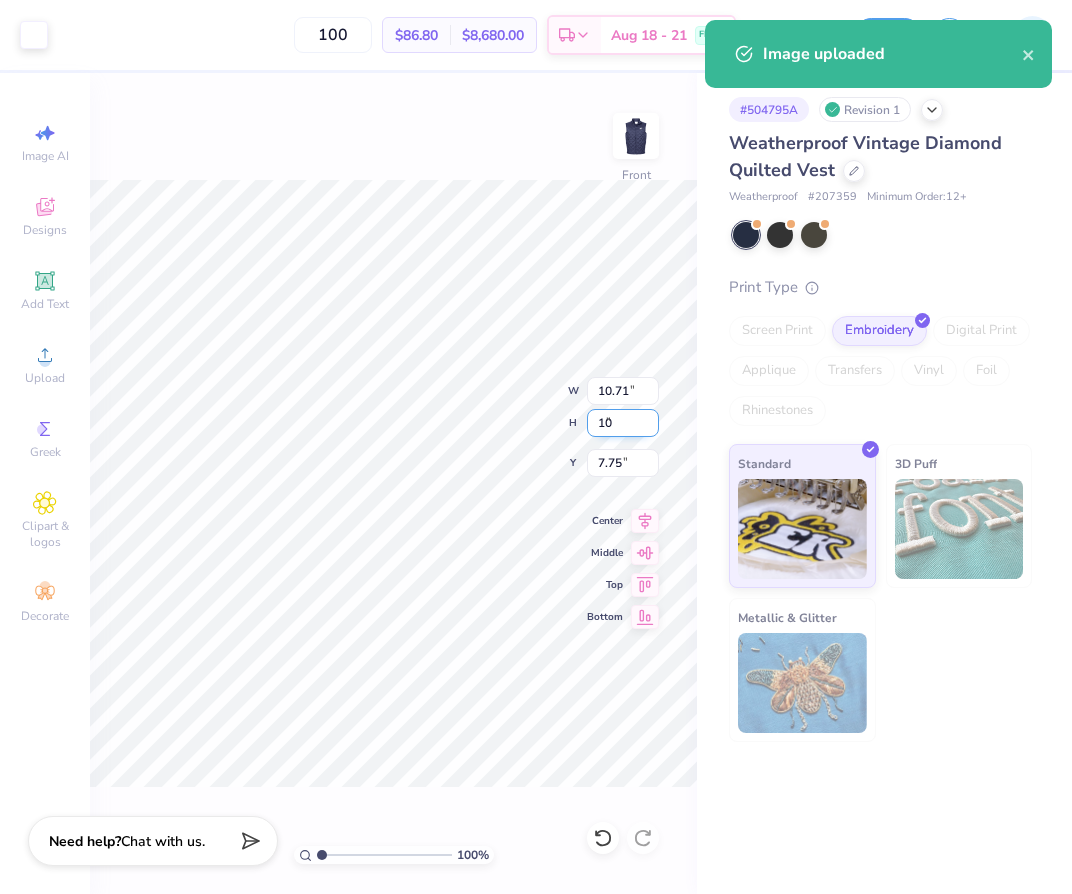 type on "10" 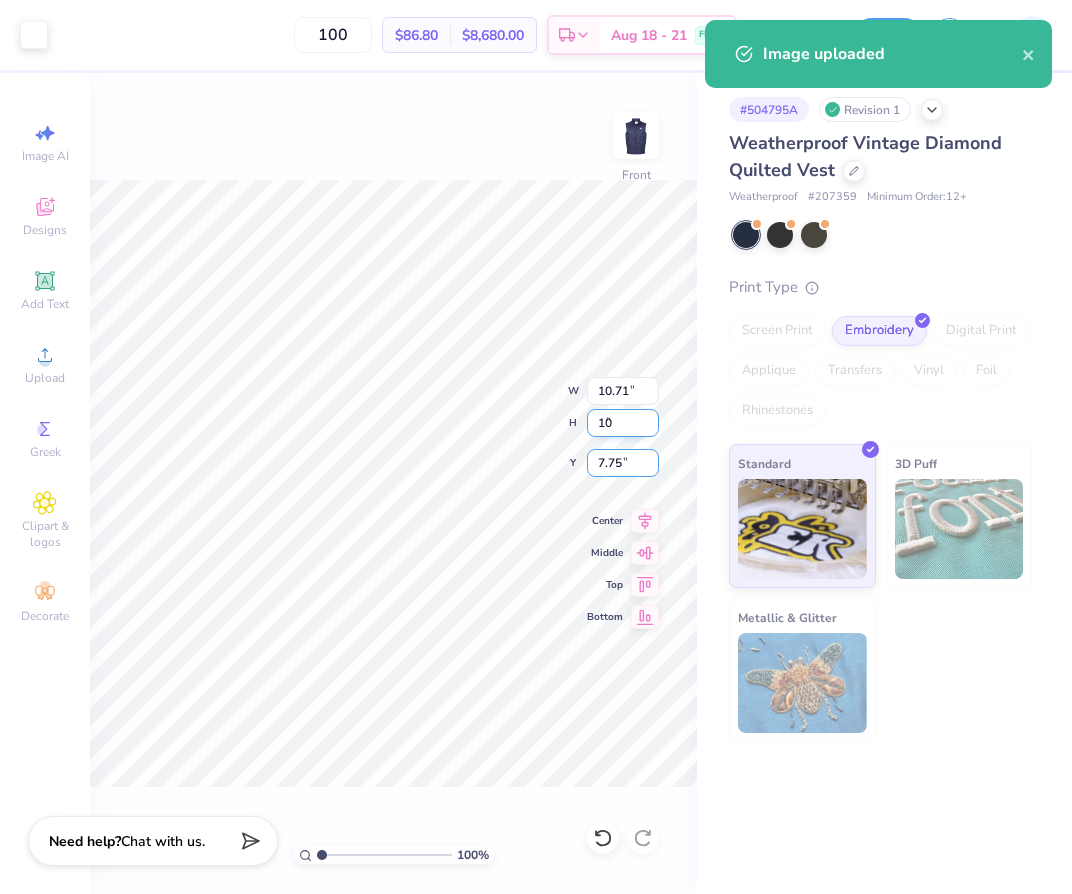 type on "8.93" 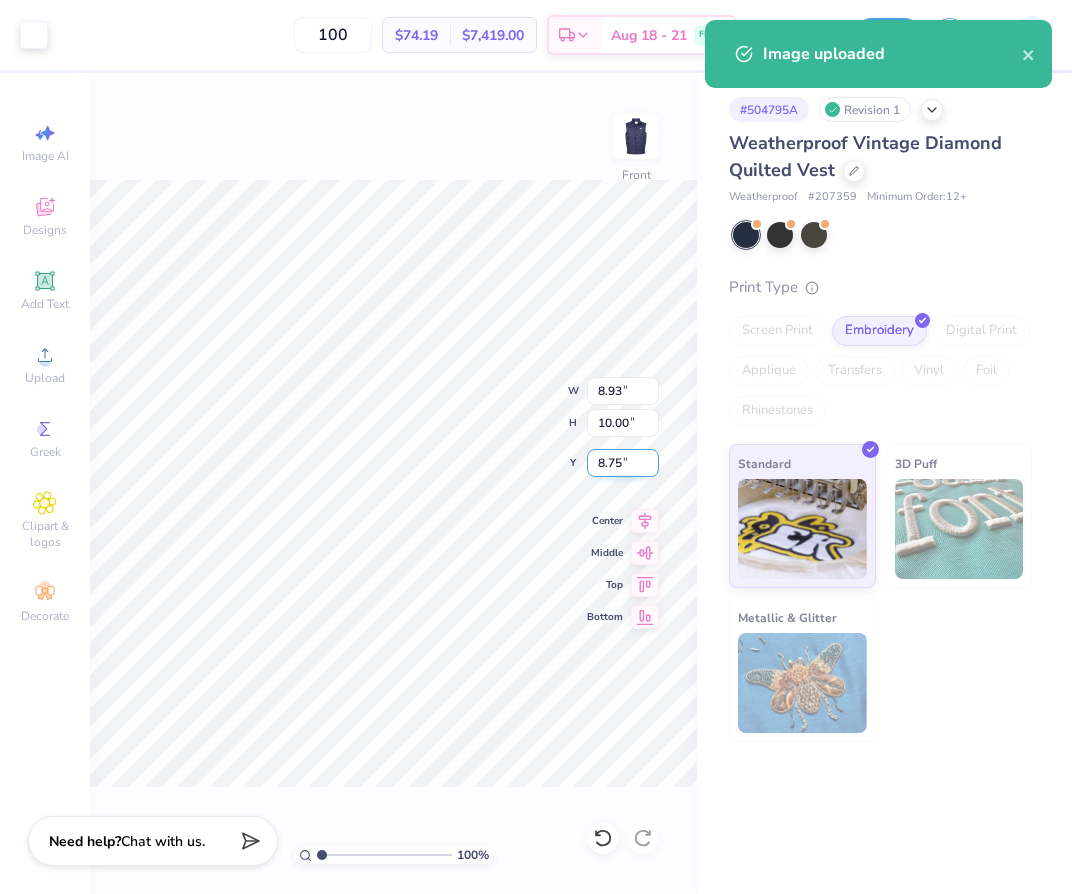 click on "8.75" at bounding box center [623, 463] 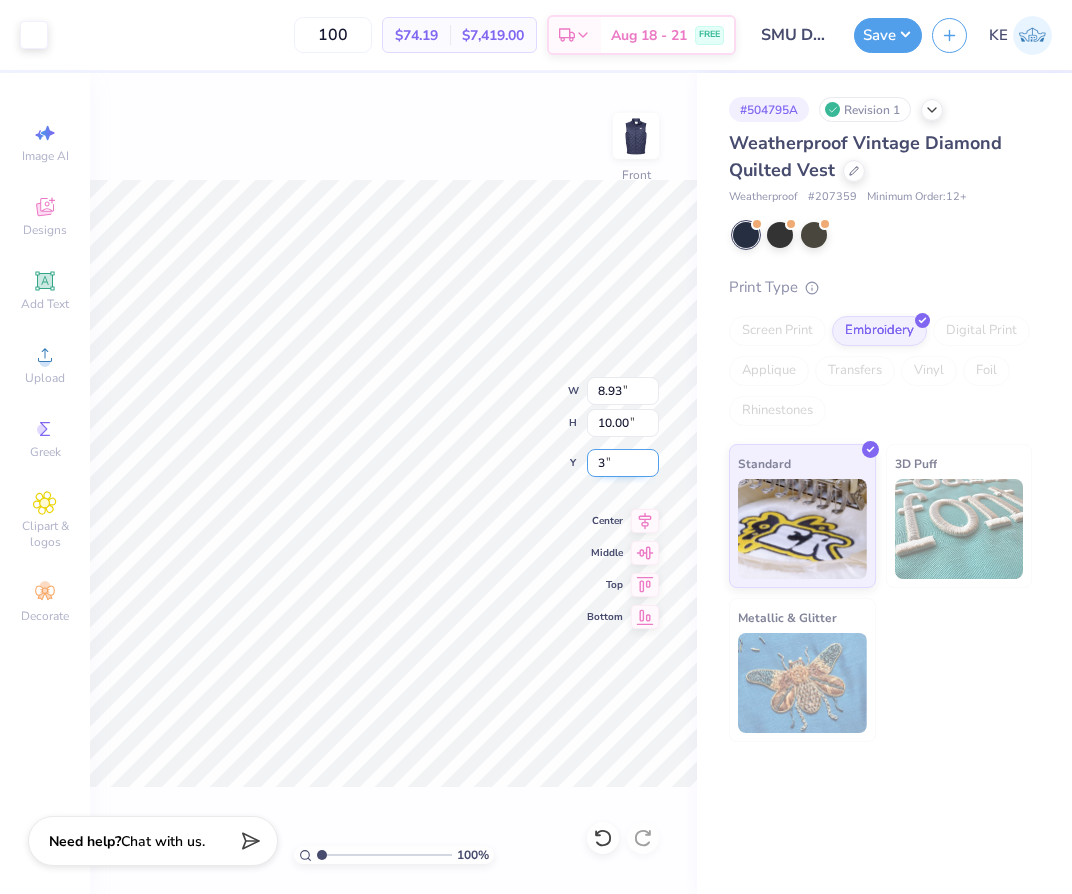 type on "3.00" 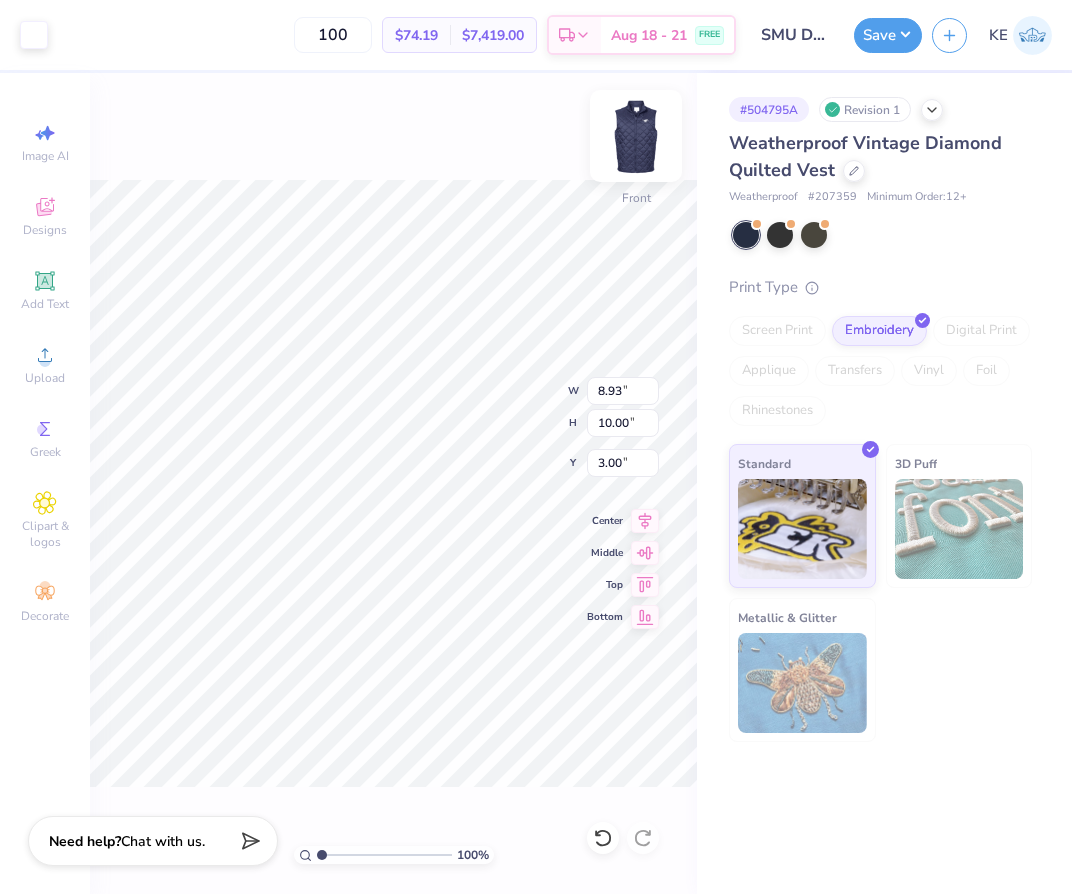 click at bounding box center (636, 136) 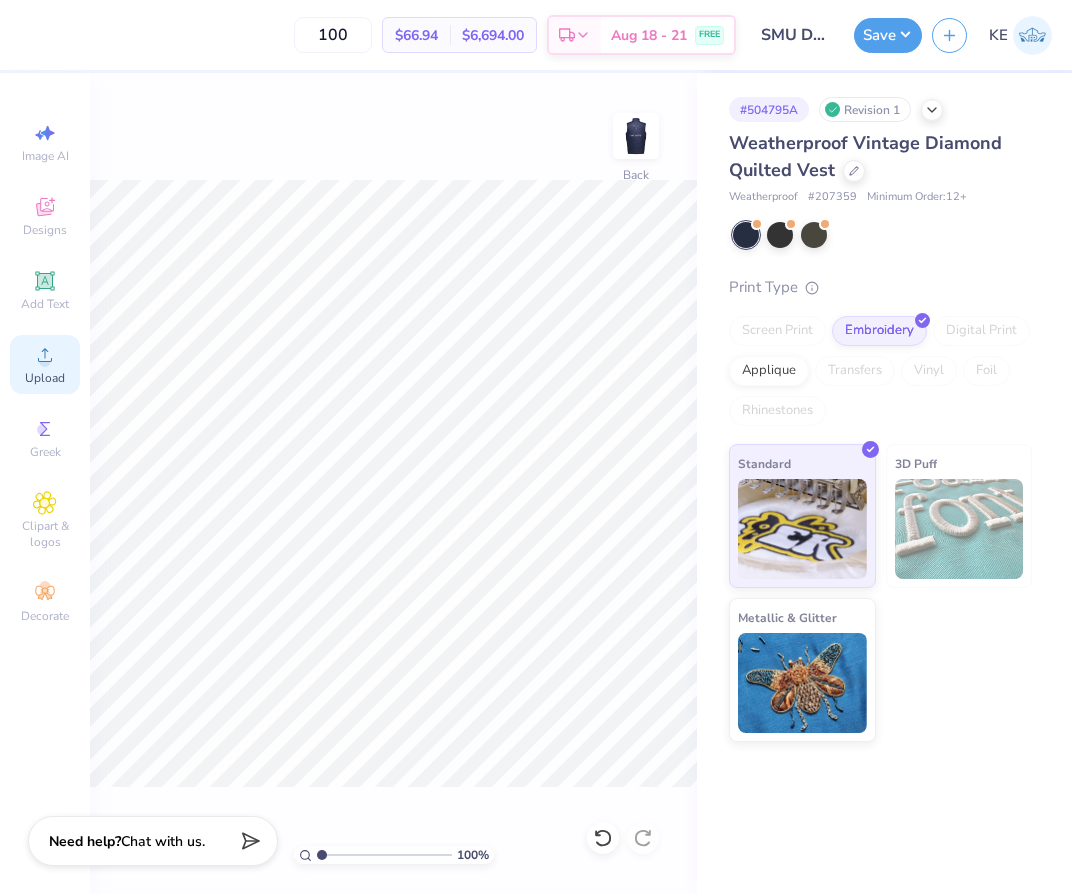 click 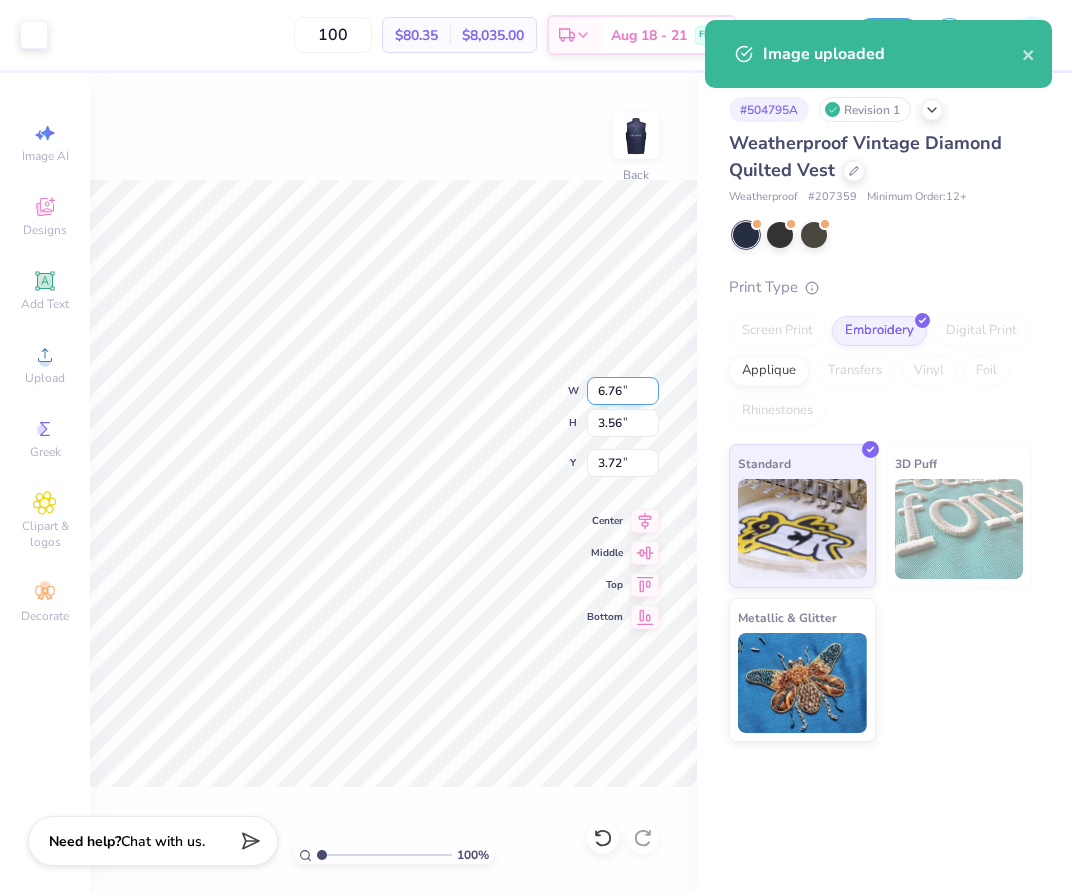 click on "6.76" at bounding box center [623, 391] 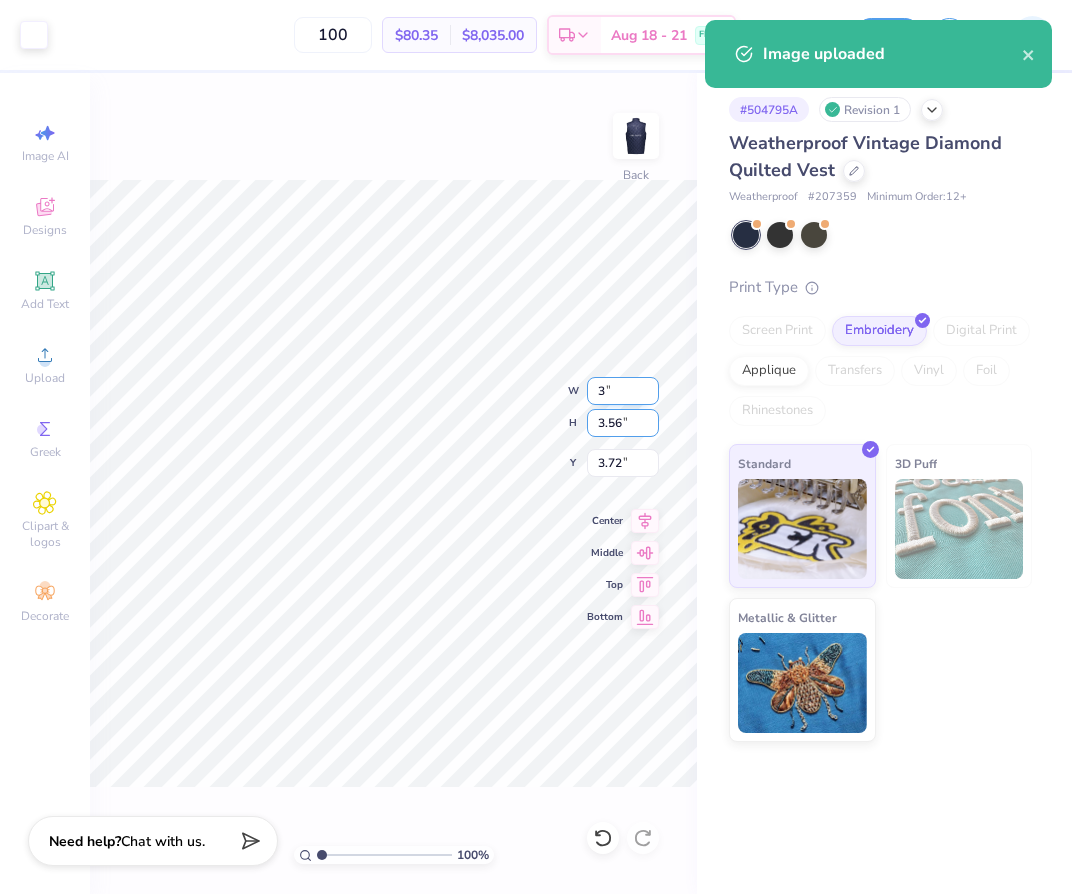 type on "3.00" 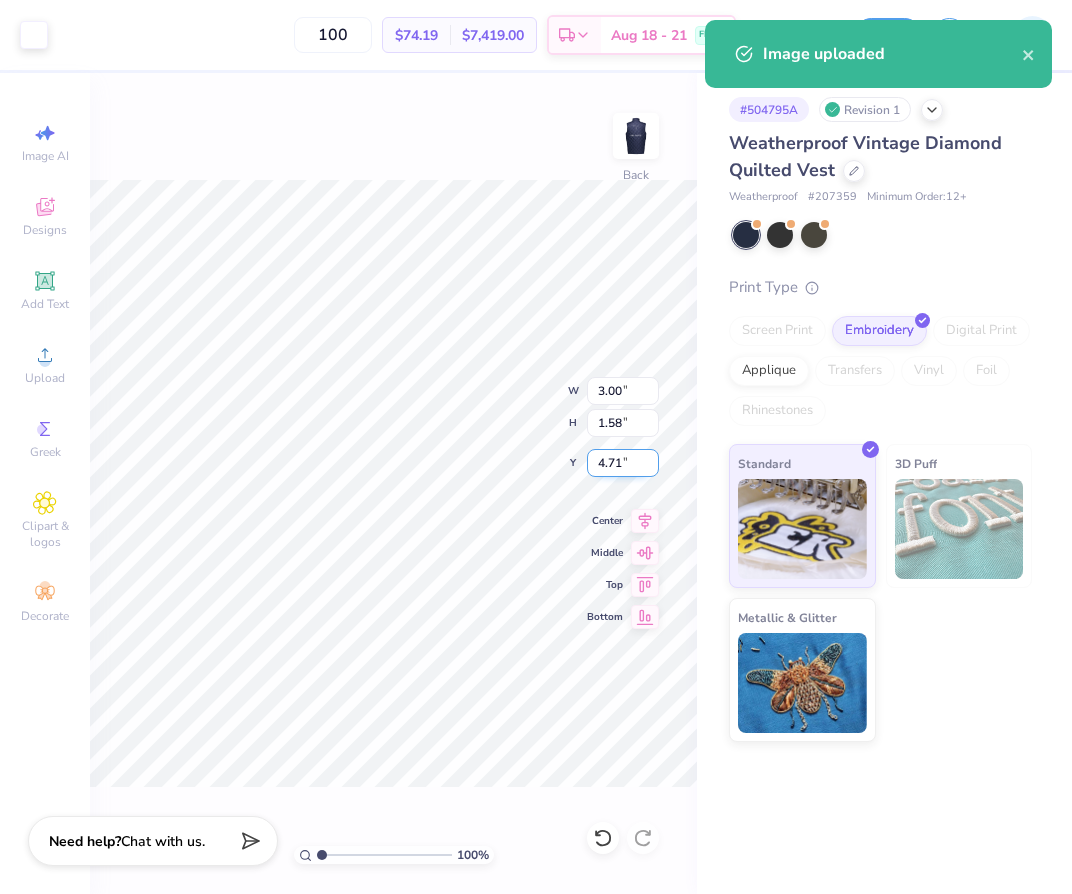 click on "4.71" at bounding box center (623, 463) 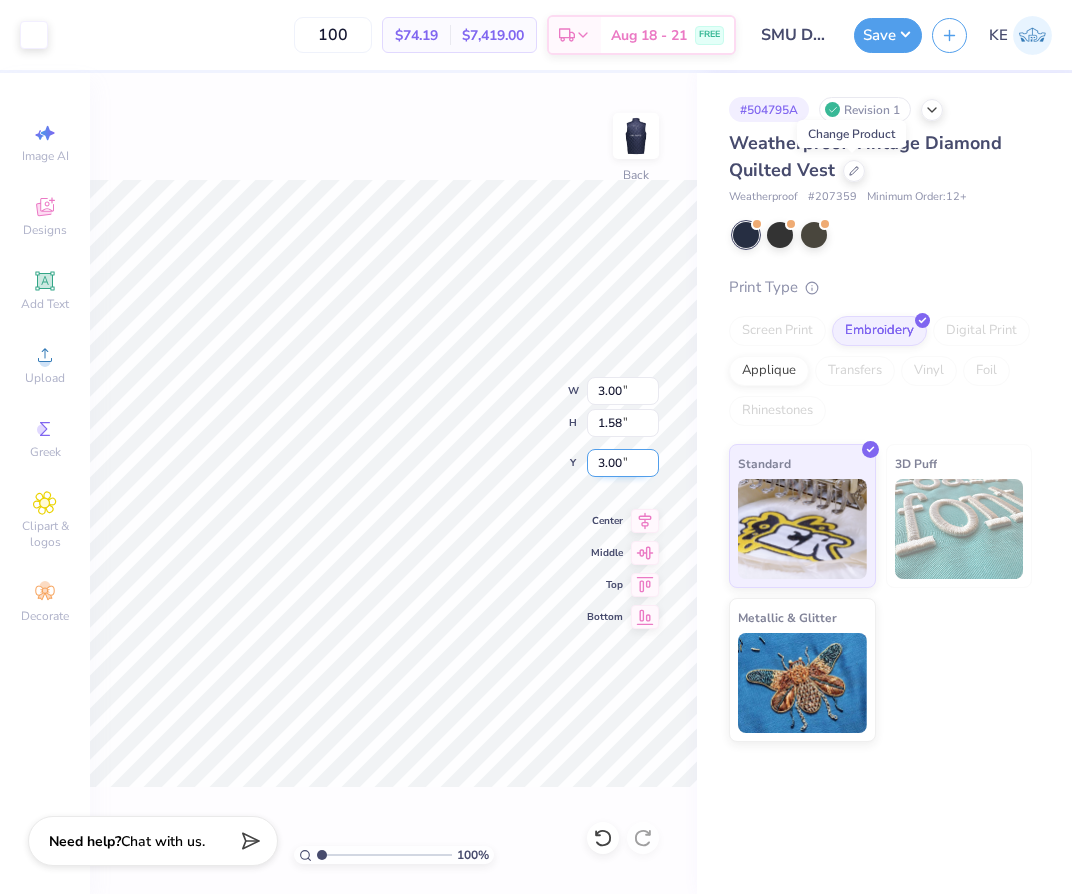 click on "3.00" at bounding box center [623, 463] 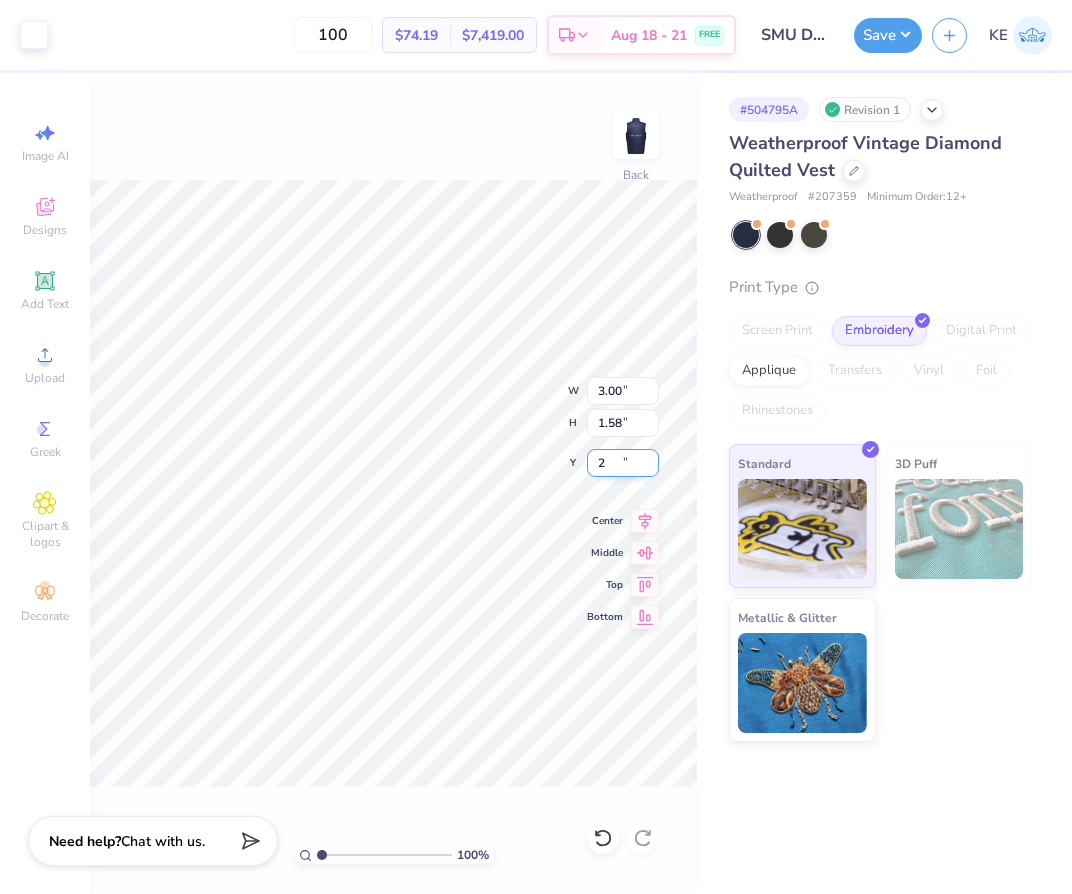 type on "2.00" 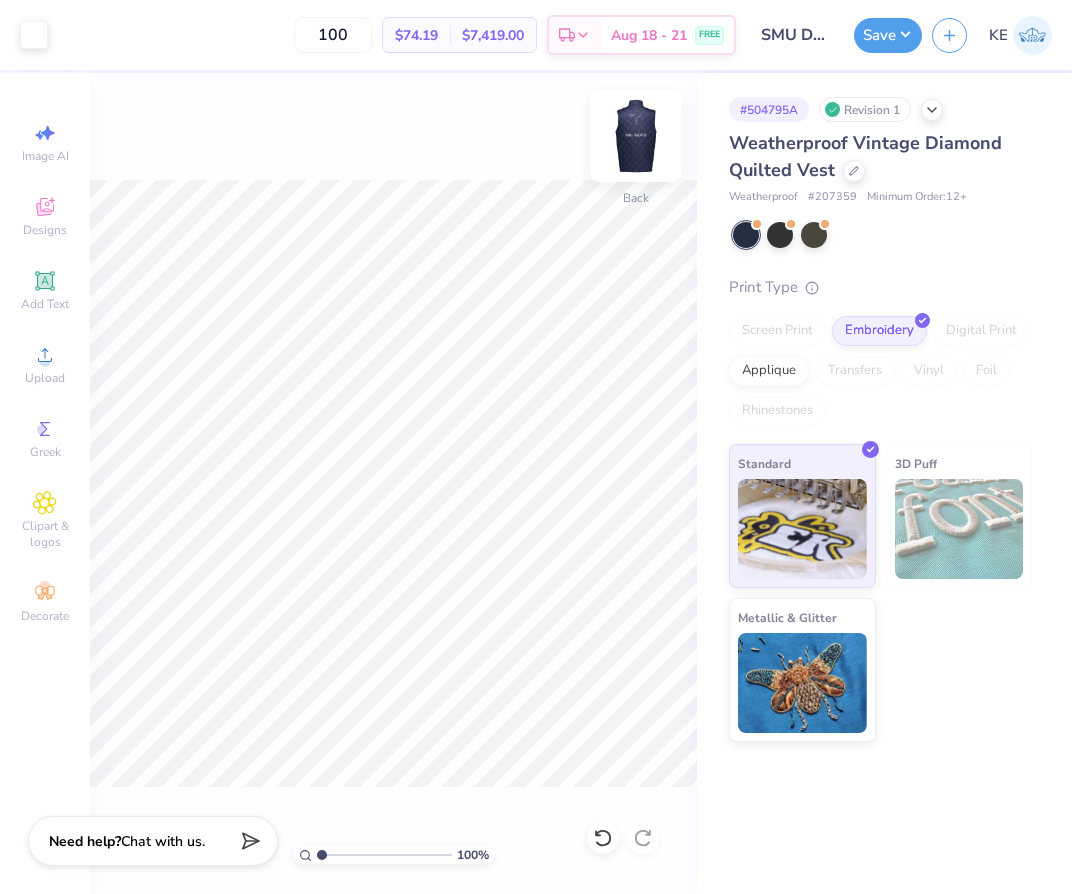click at bounding box center (636, 136) 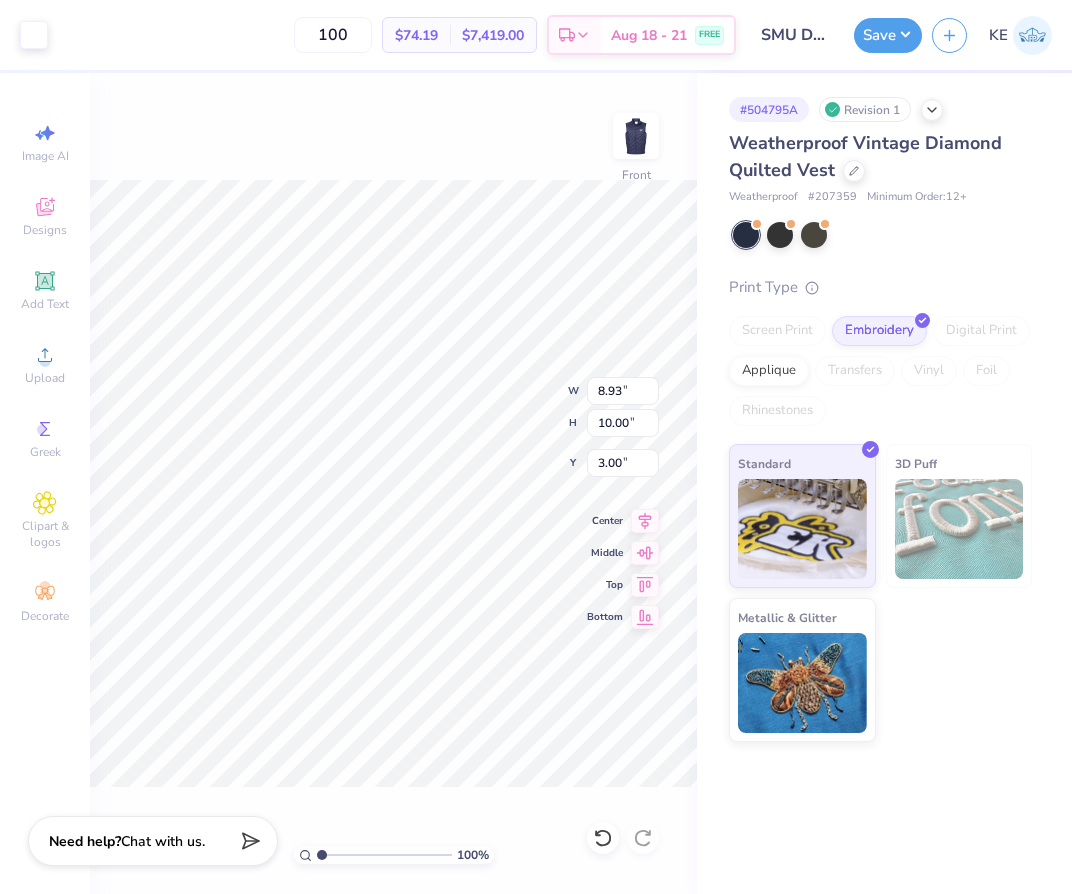 click on "Save KE" at bounding box center [963, 35] 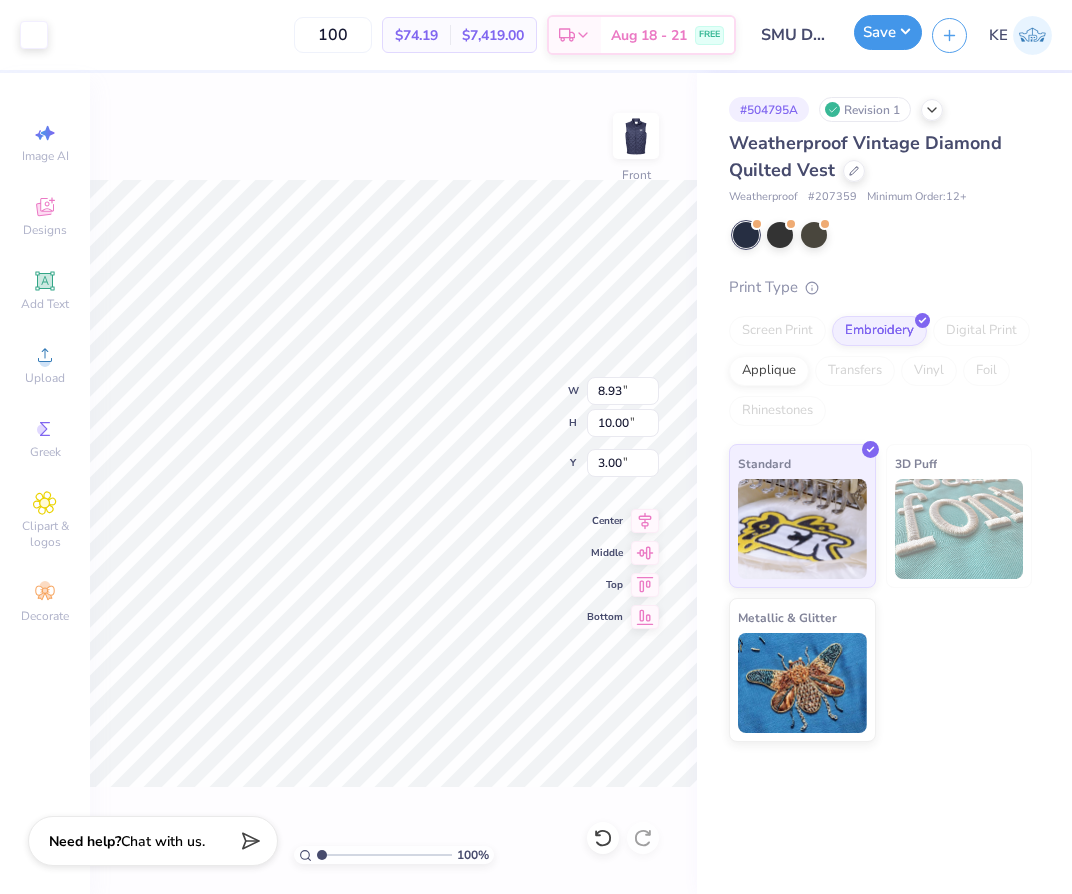 click on "Save" at bounding box center [888, 32] 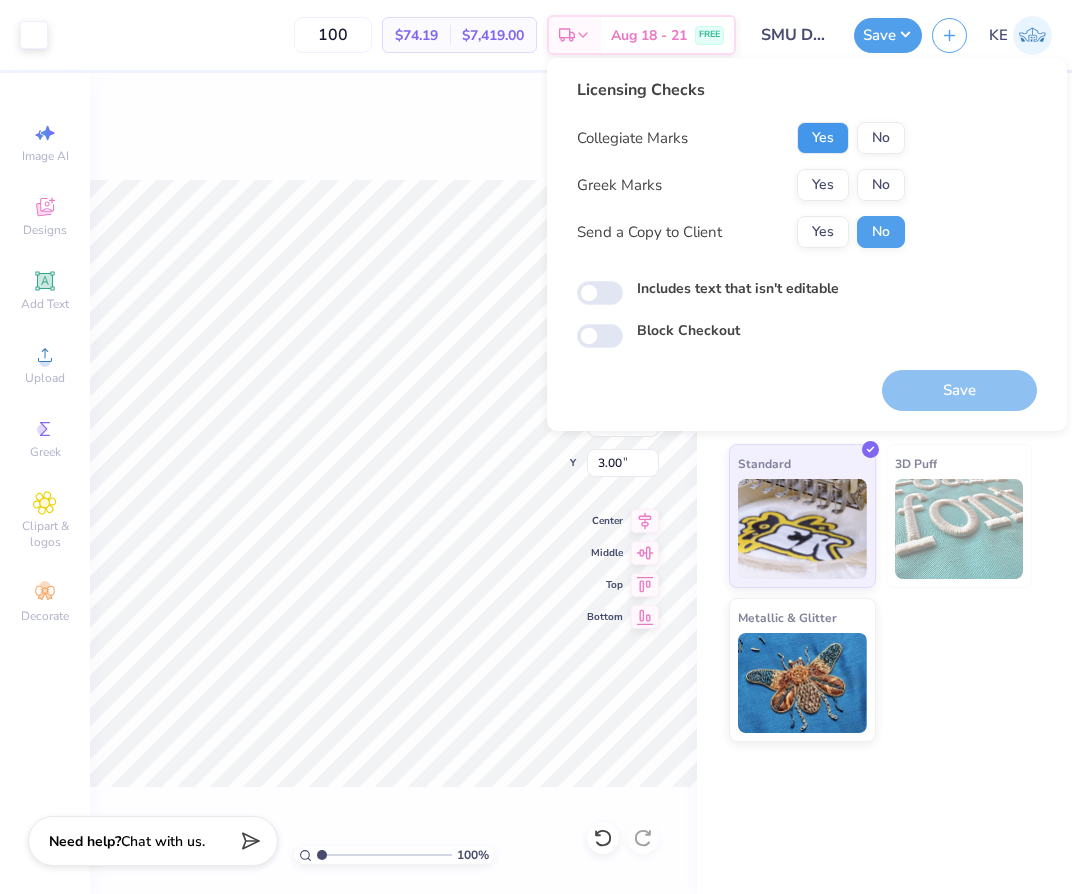 click on "Yes" at bounding box center [823, 138] 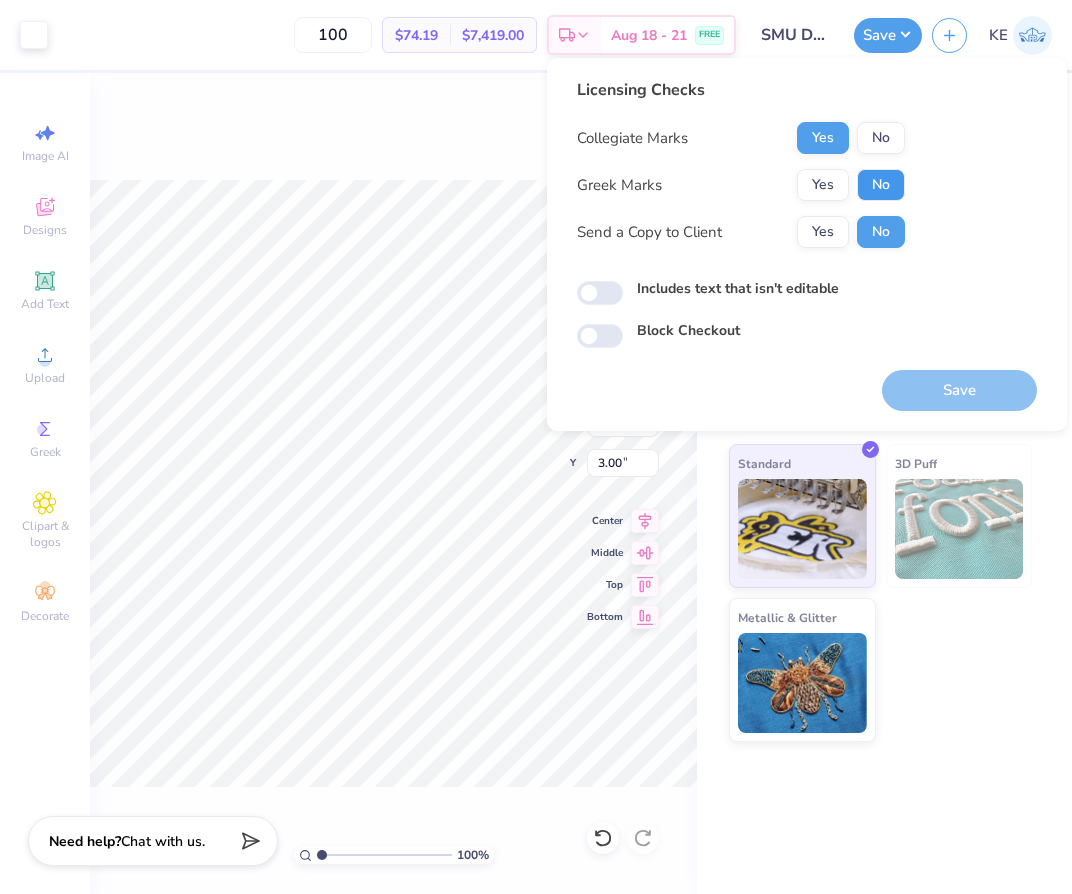 click on "No" at bounding box center [881, 185] 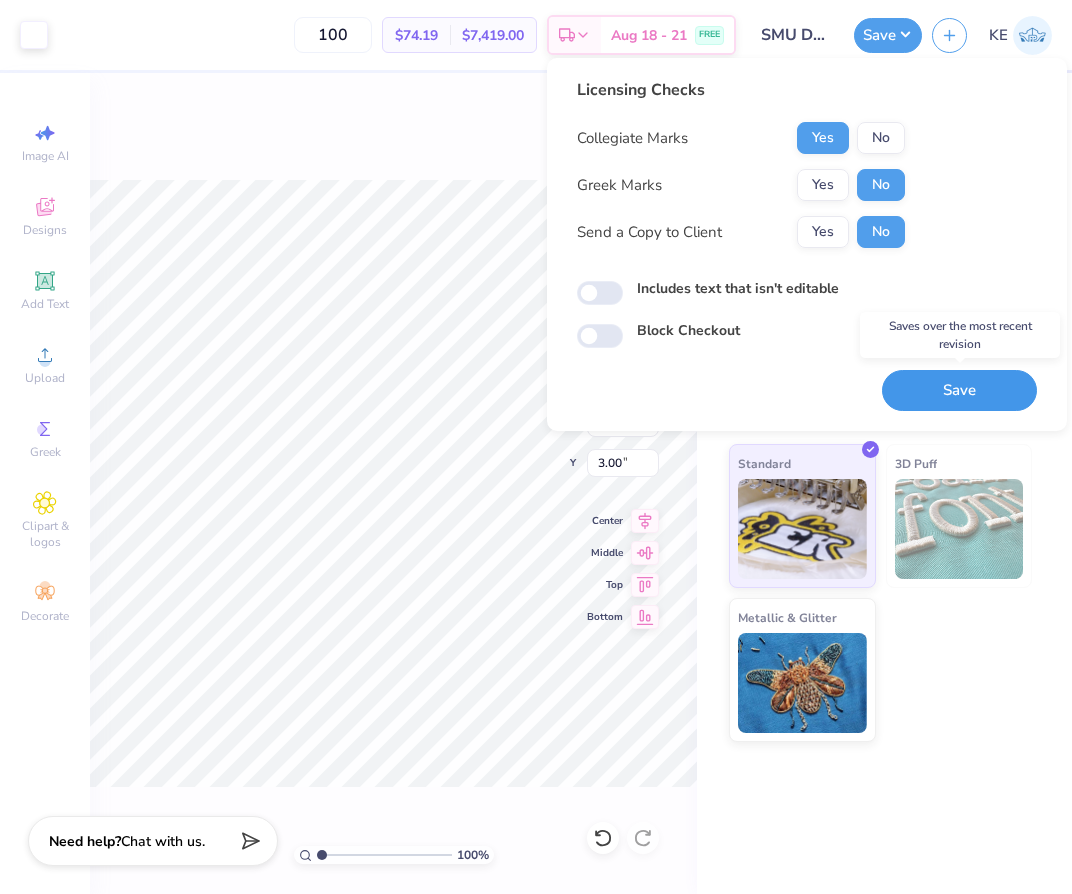 click on "Save" at bounding box center [959, 390] 